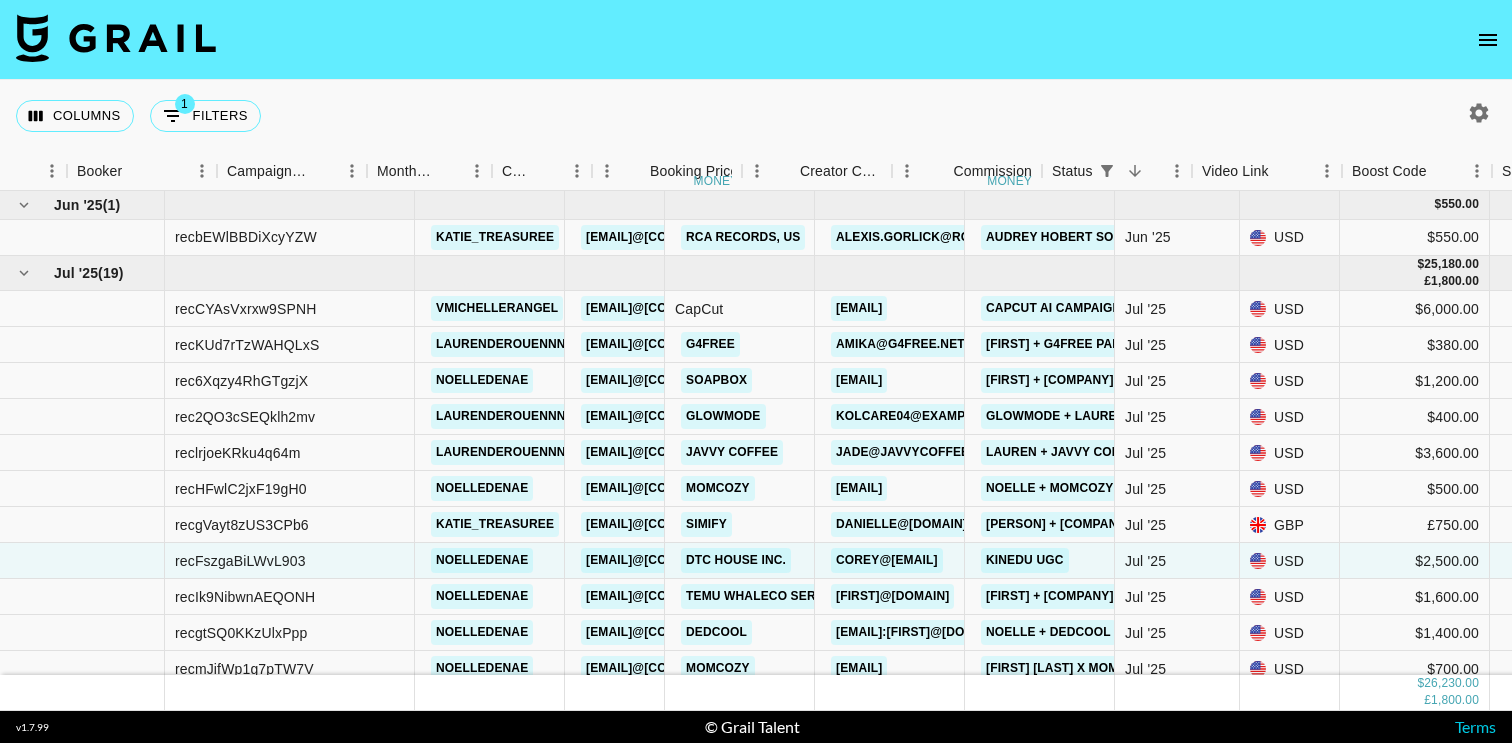 scroll, scrollTop: 0, scrollLeft: 0, axis: both 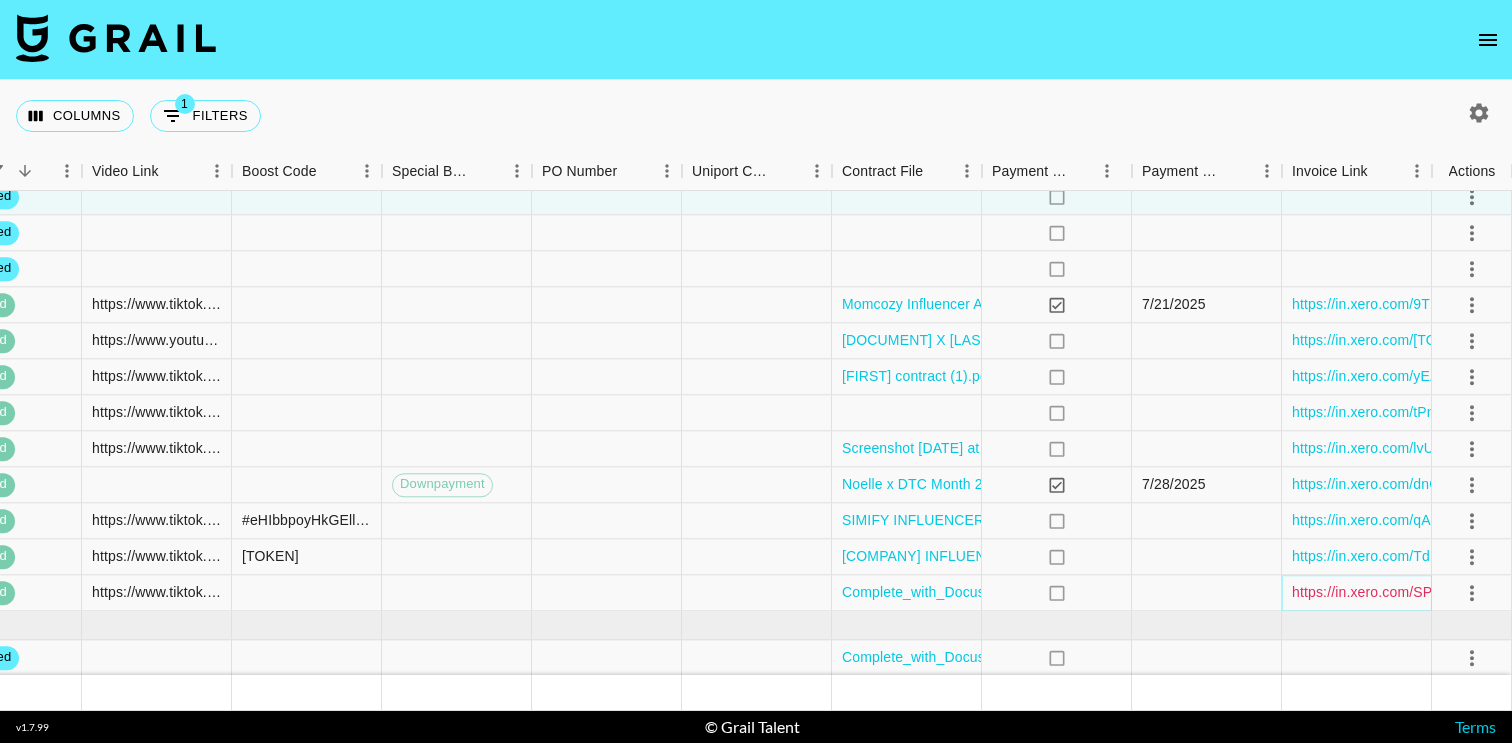 click on "https://in.xero.com/SPpY6dPTp7rtJzwIxqo7eZErC4oU6AUMdmFCRy6l" at bounding box center (1517, 593) 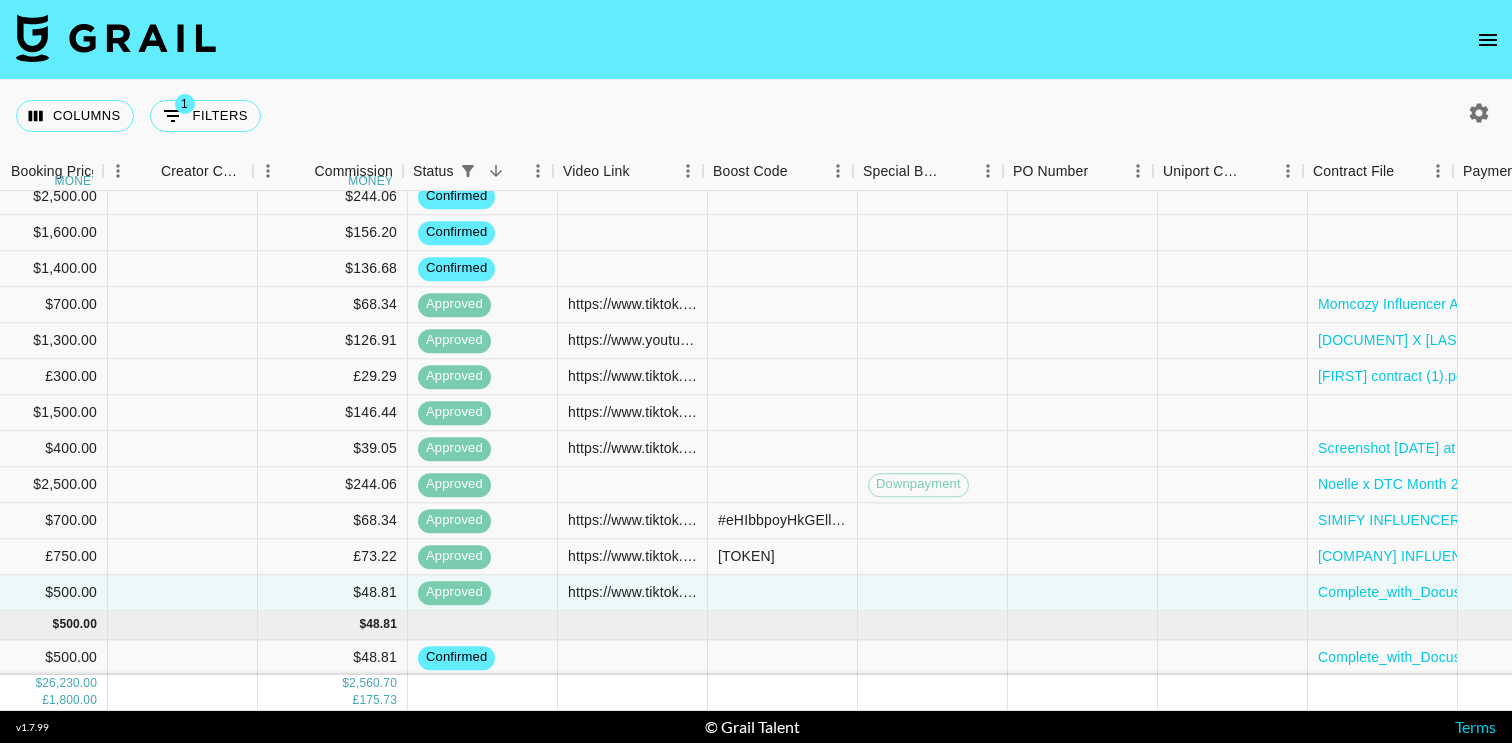 scroll, scrollTop: 364, scrollLeft: 1371, axis: both 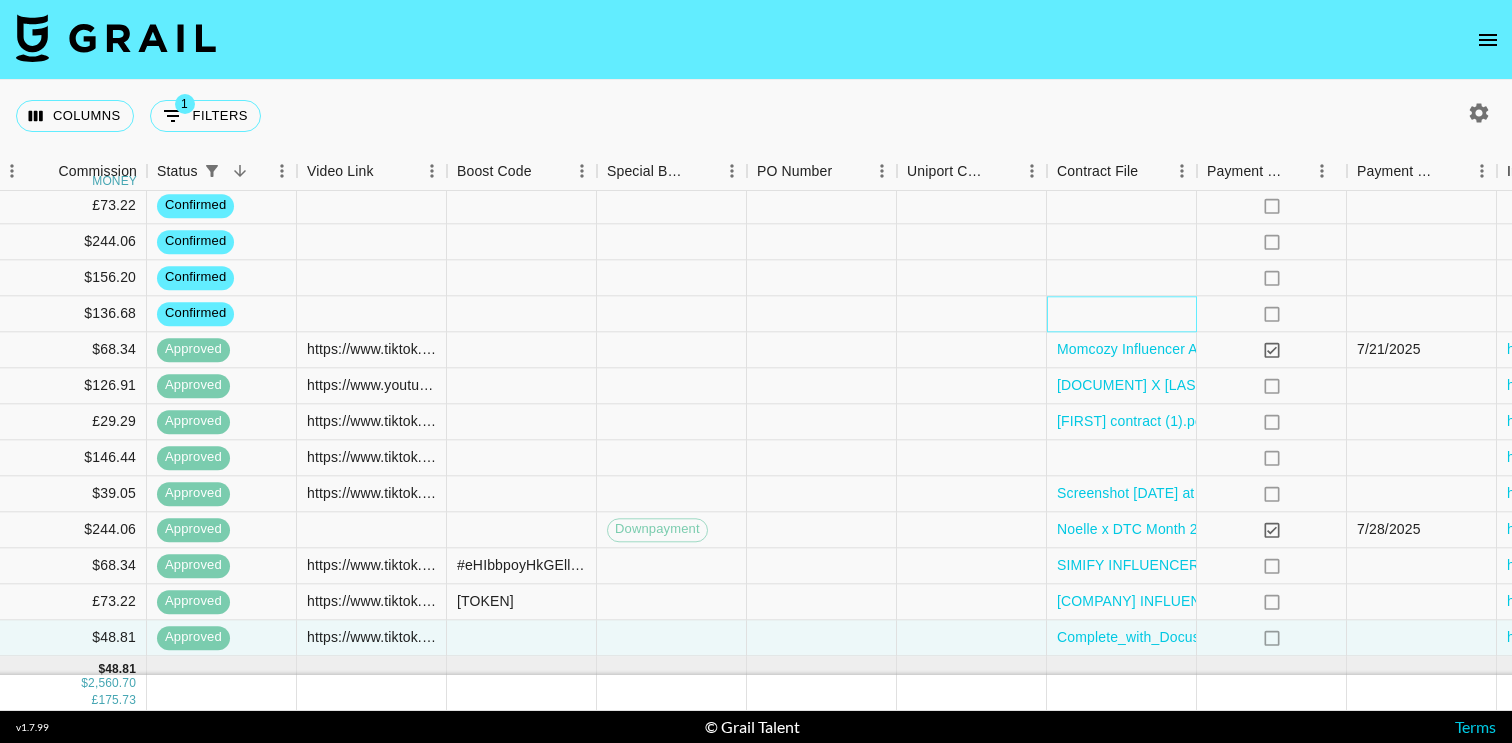 click at bounding box center (1122, 314) 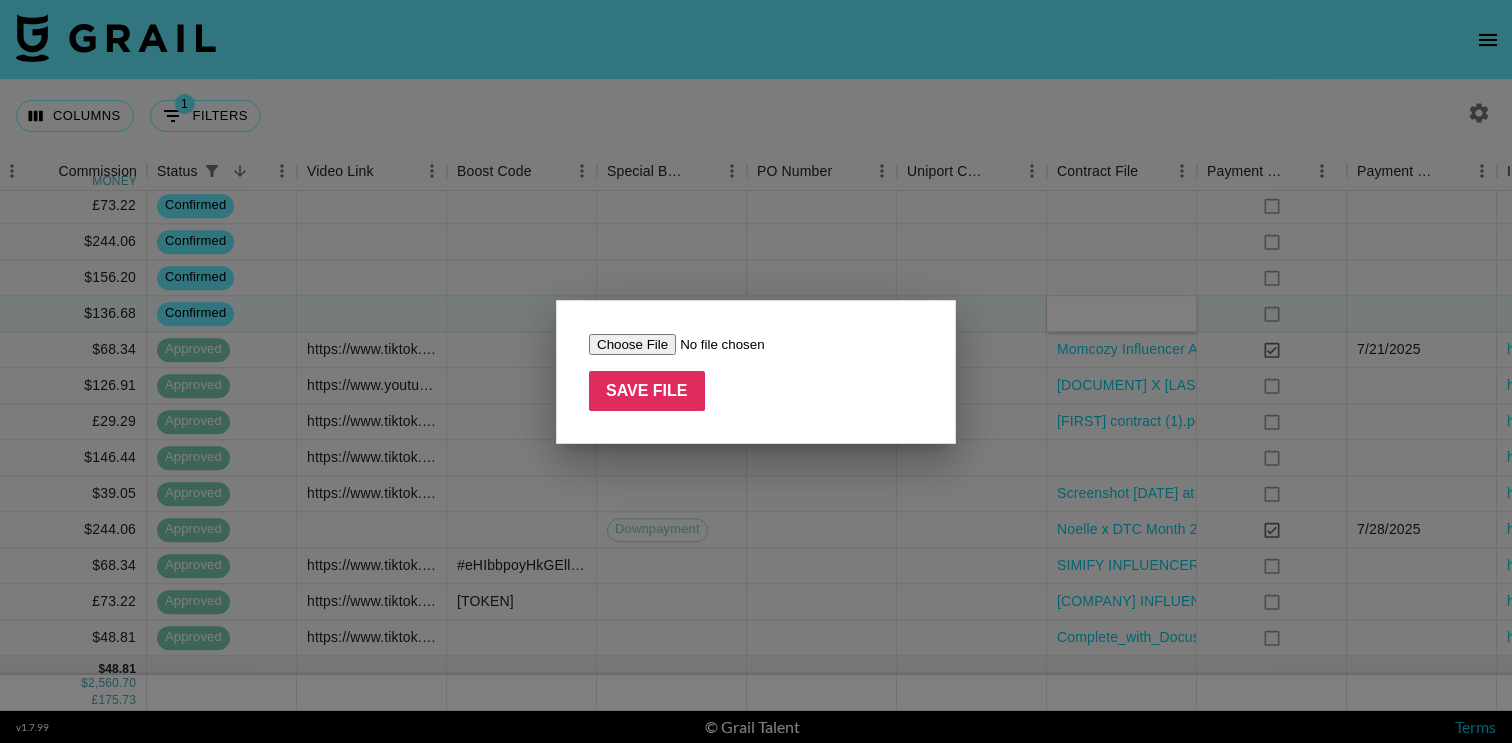 click at bounding box center [715, 344] 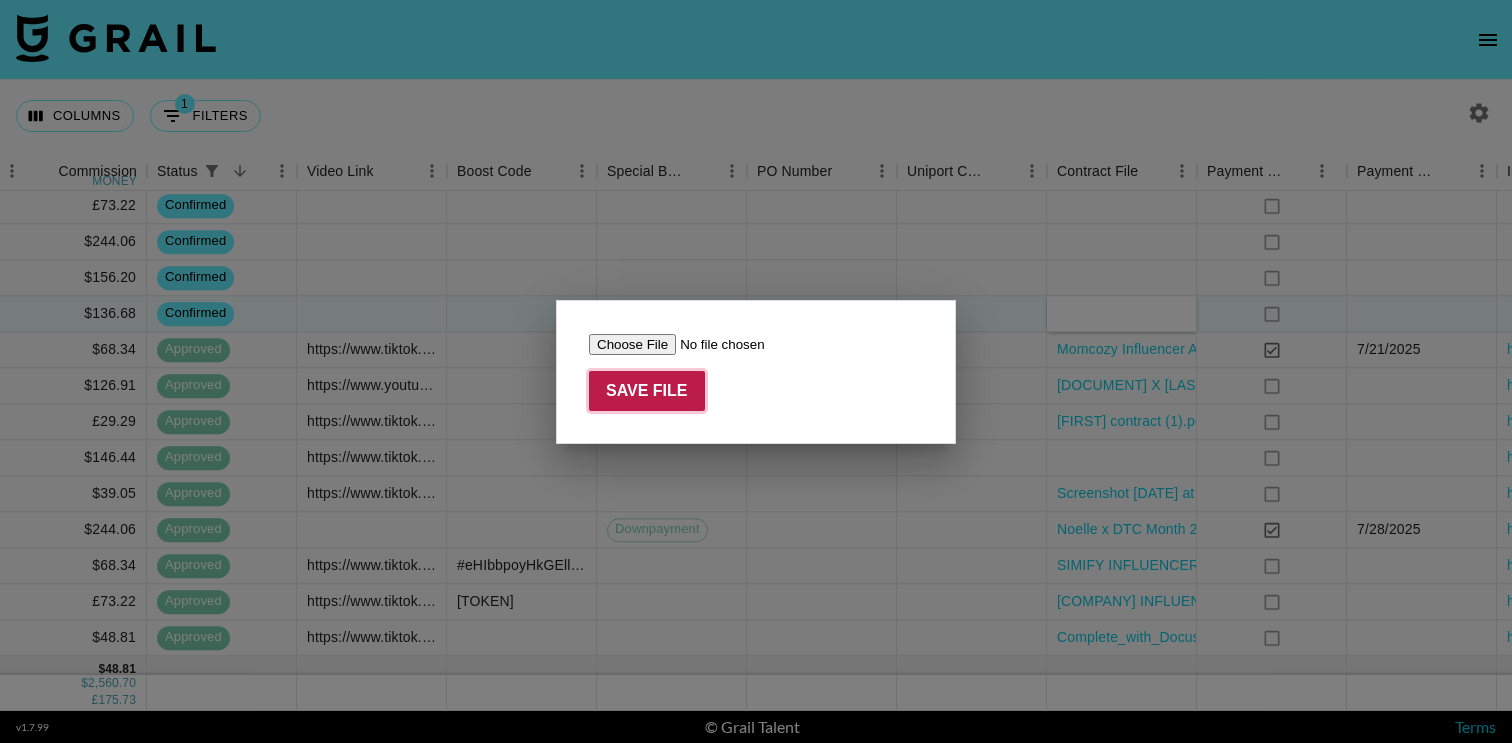 click on "Save File" at bounding box center [647, 391] 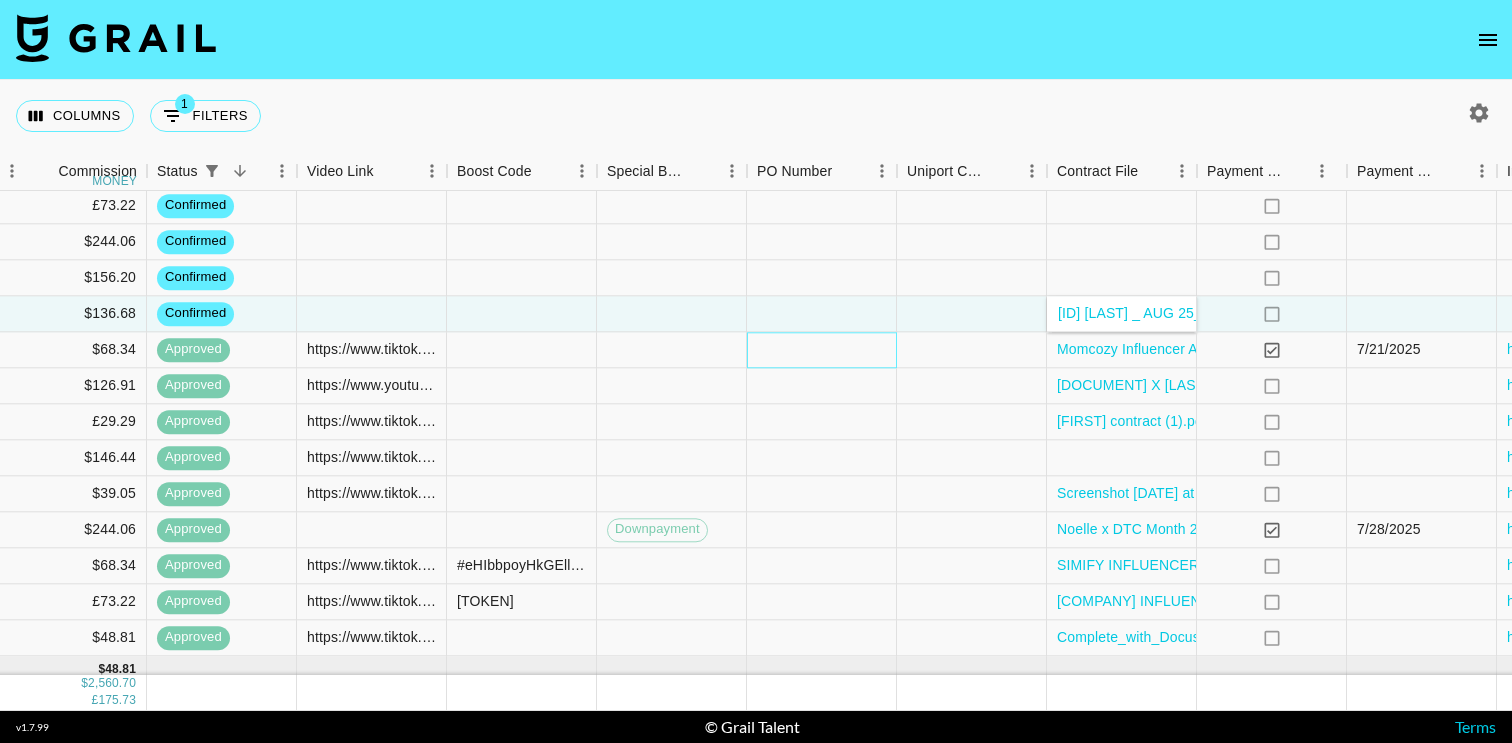 click at bounding box center (822, 350) 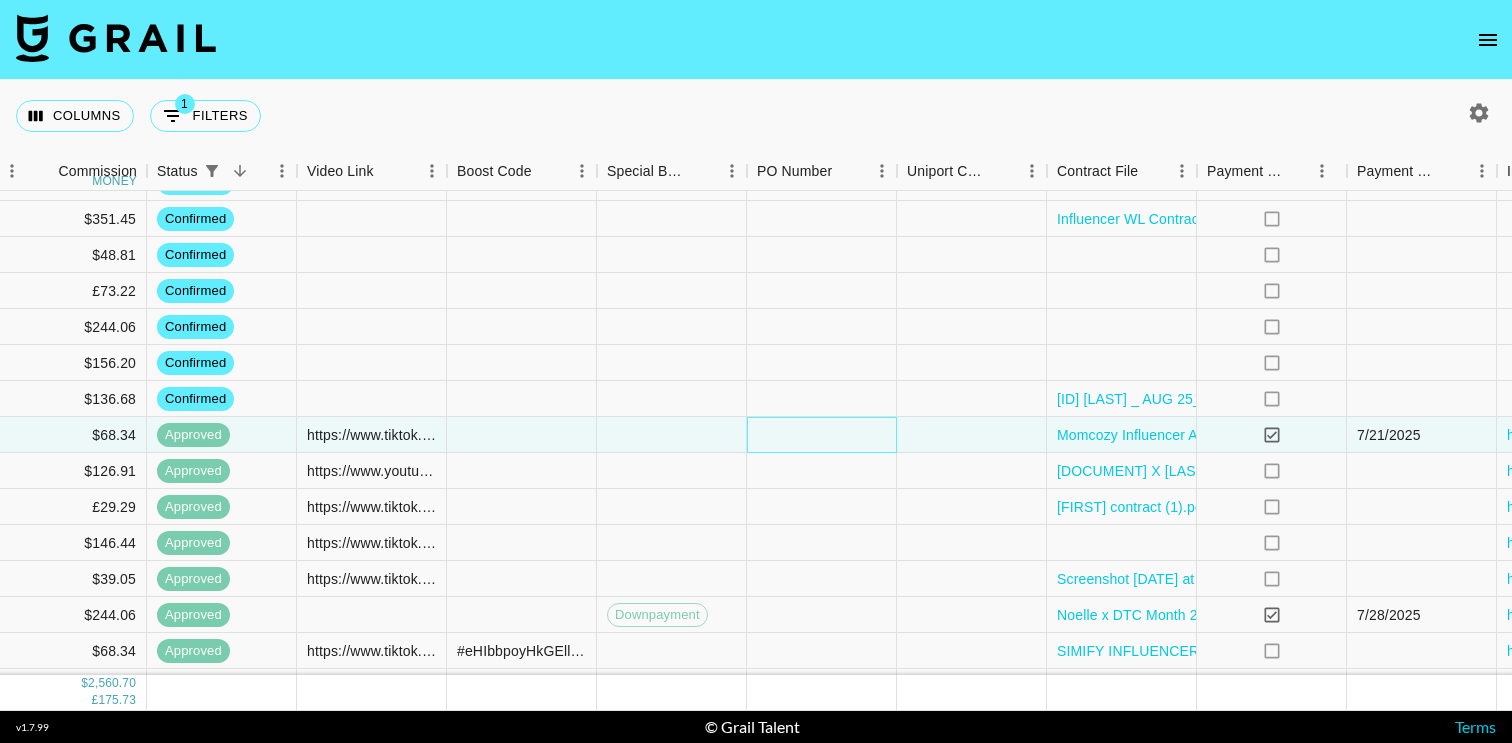 scroll, scrollTop: 0, scrollLeft: 1643, axis: horizontal 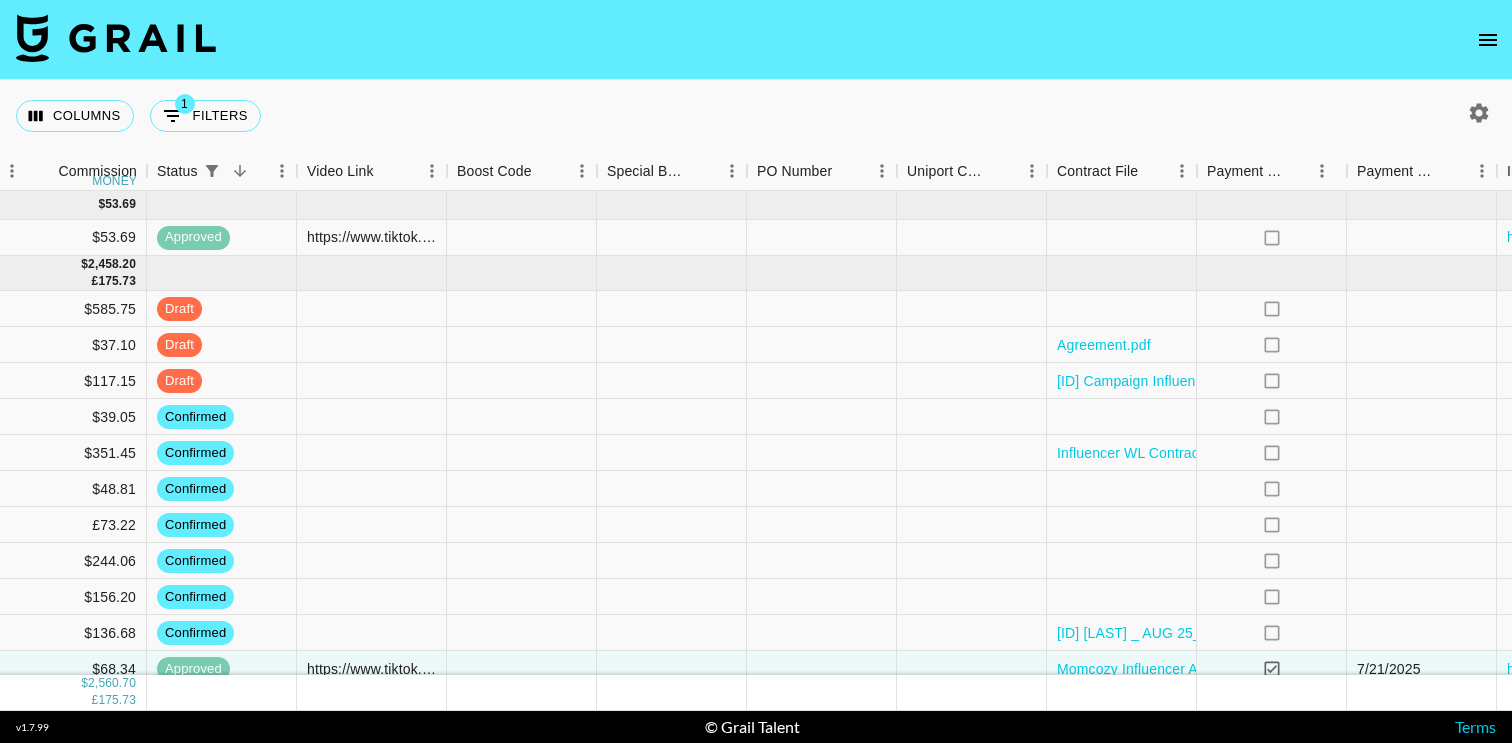 click 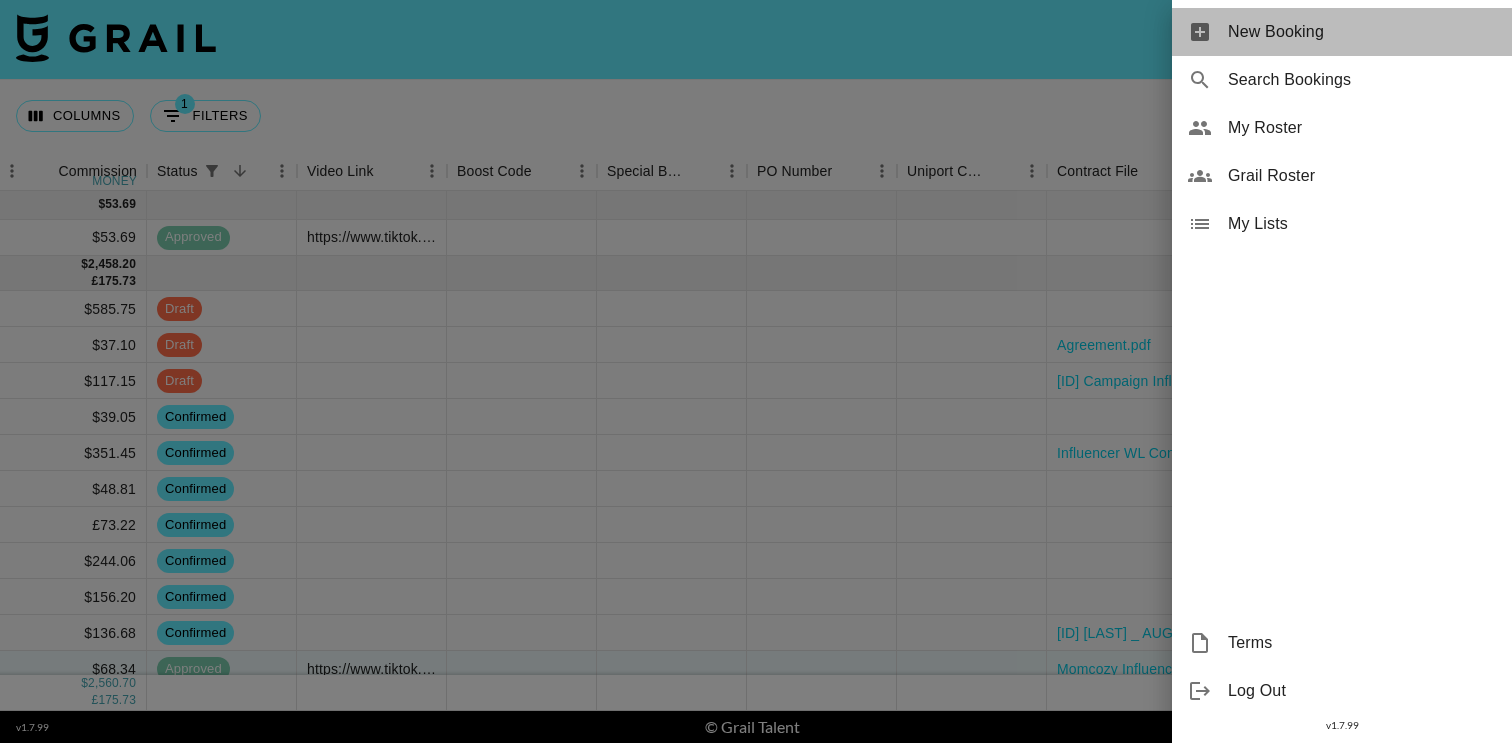 click on "New Booking" at bounding box center (1362, 32) 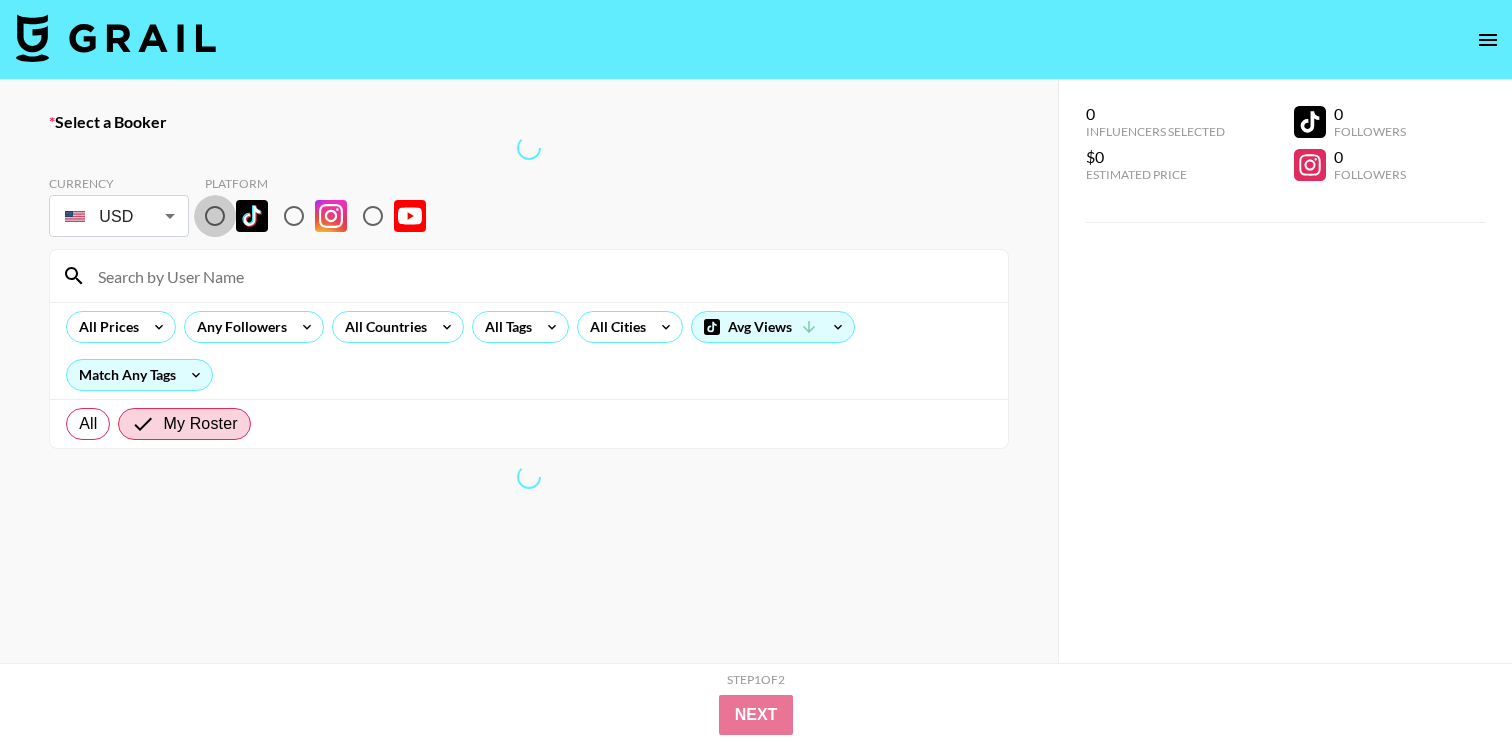 click at bounding box center (215, 216) 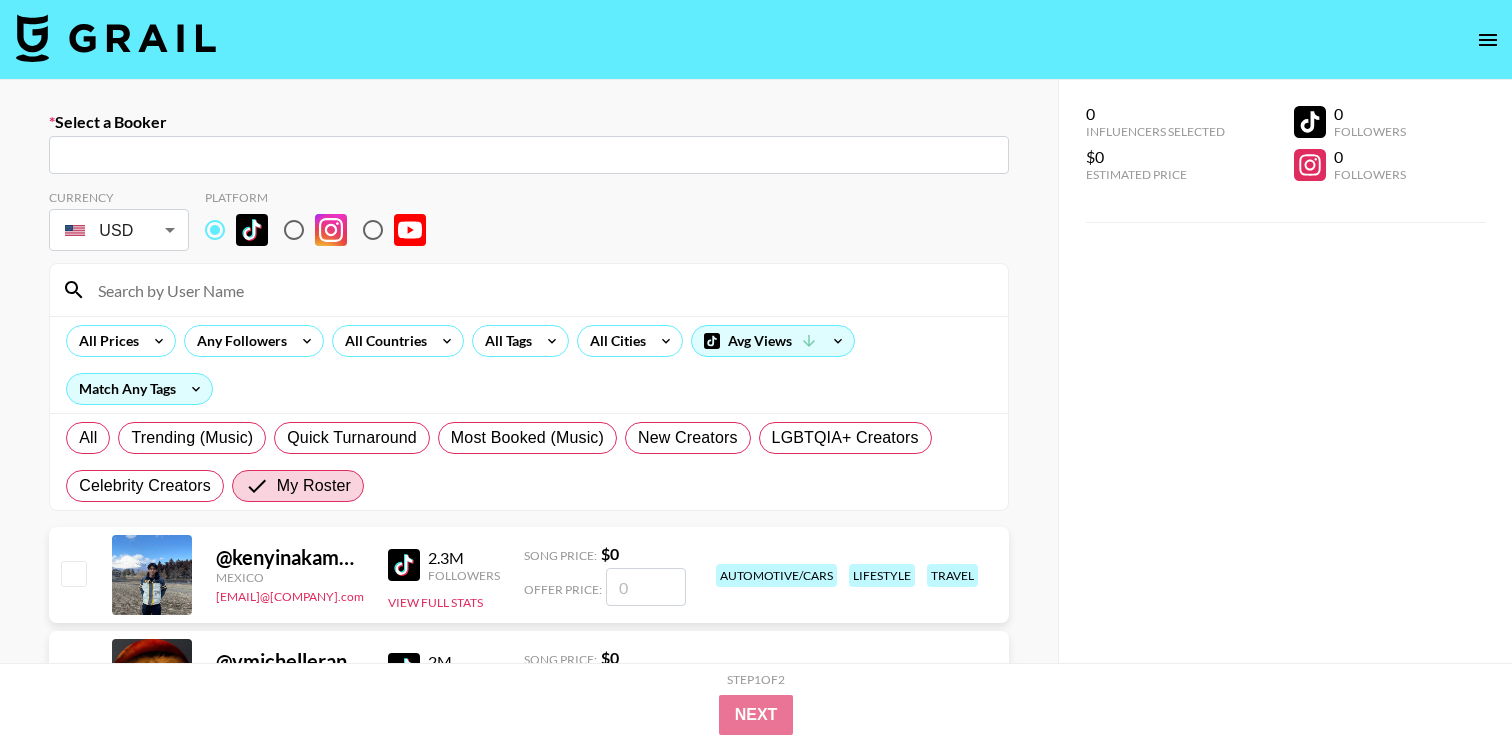 click at bounding box center [529, 155] 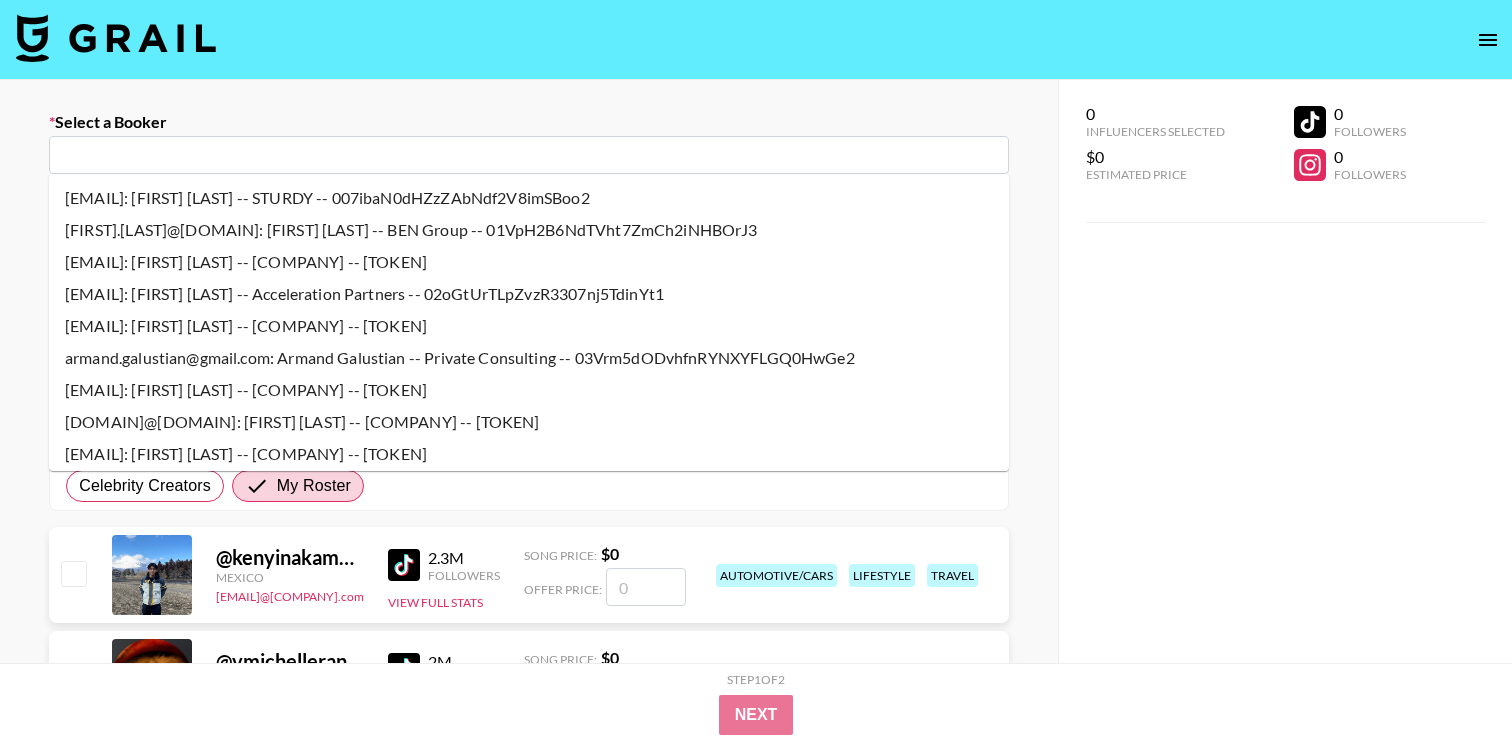 paste on "[FIRST].[LAST]@[DOMAIN]" 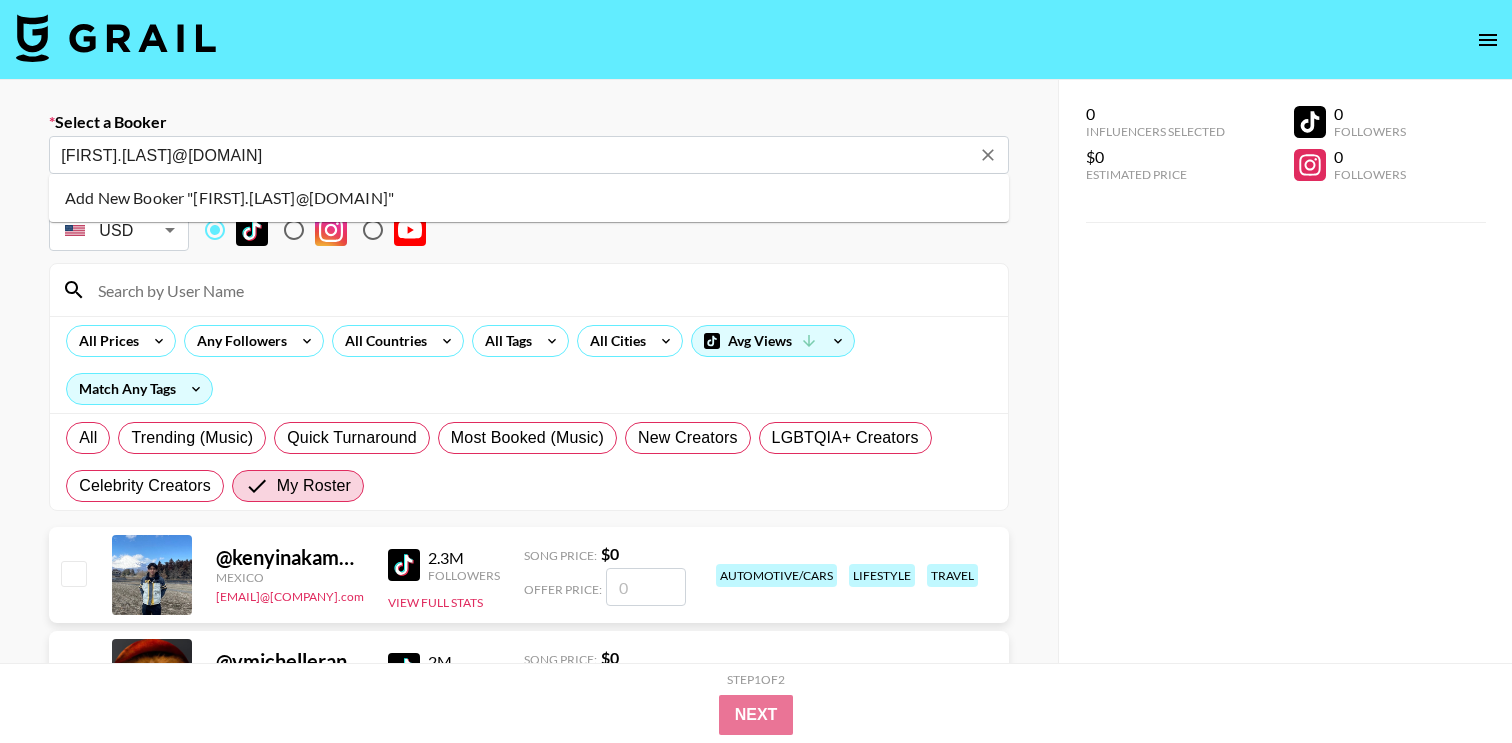 click on "Add New Booker "[FIRST].[LAST]@[DOMAIN]"" at bounding box center [529, 198] 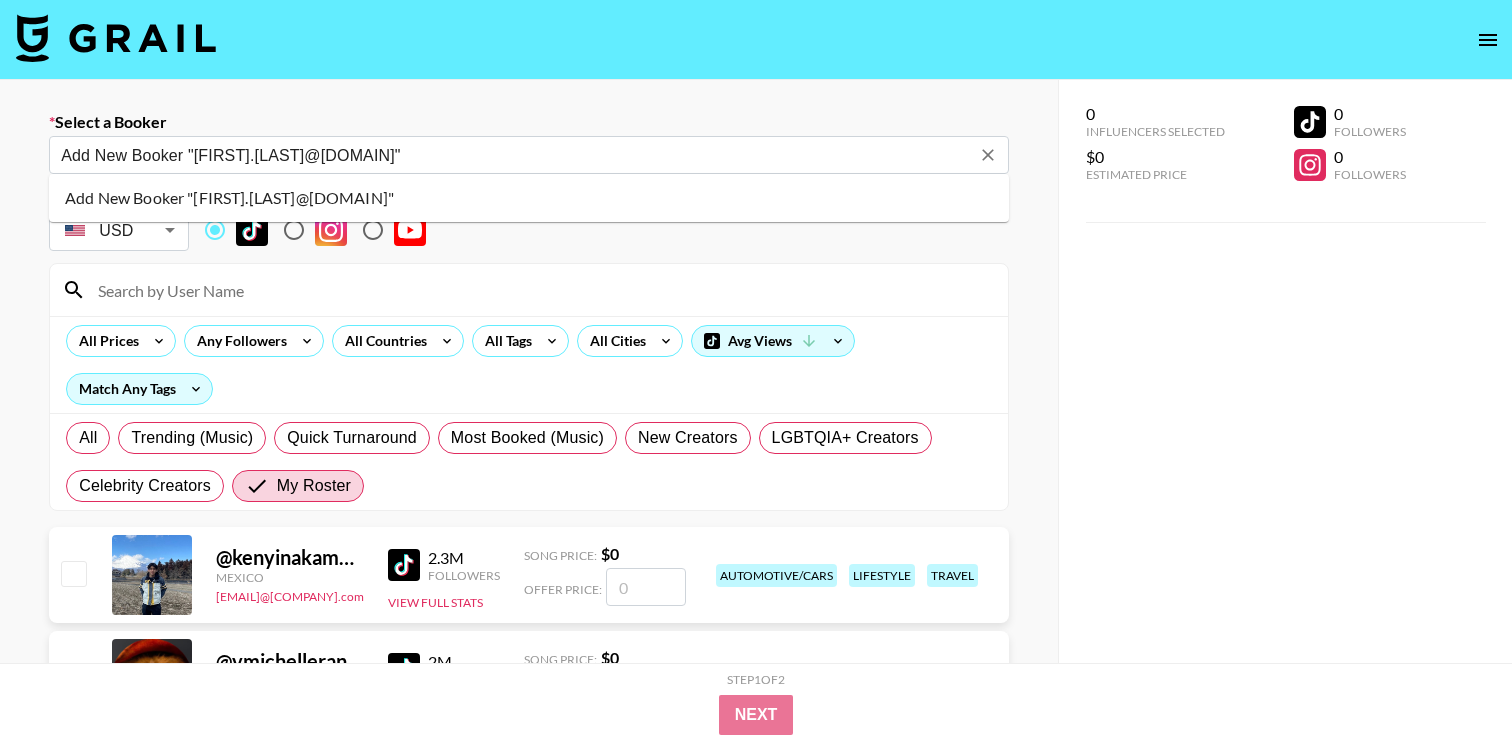 type 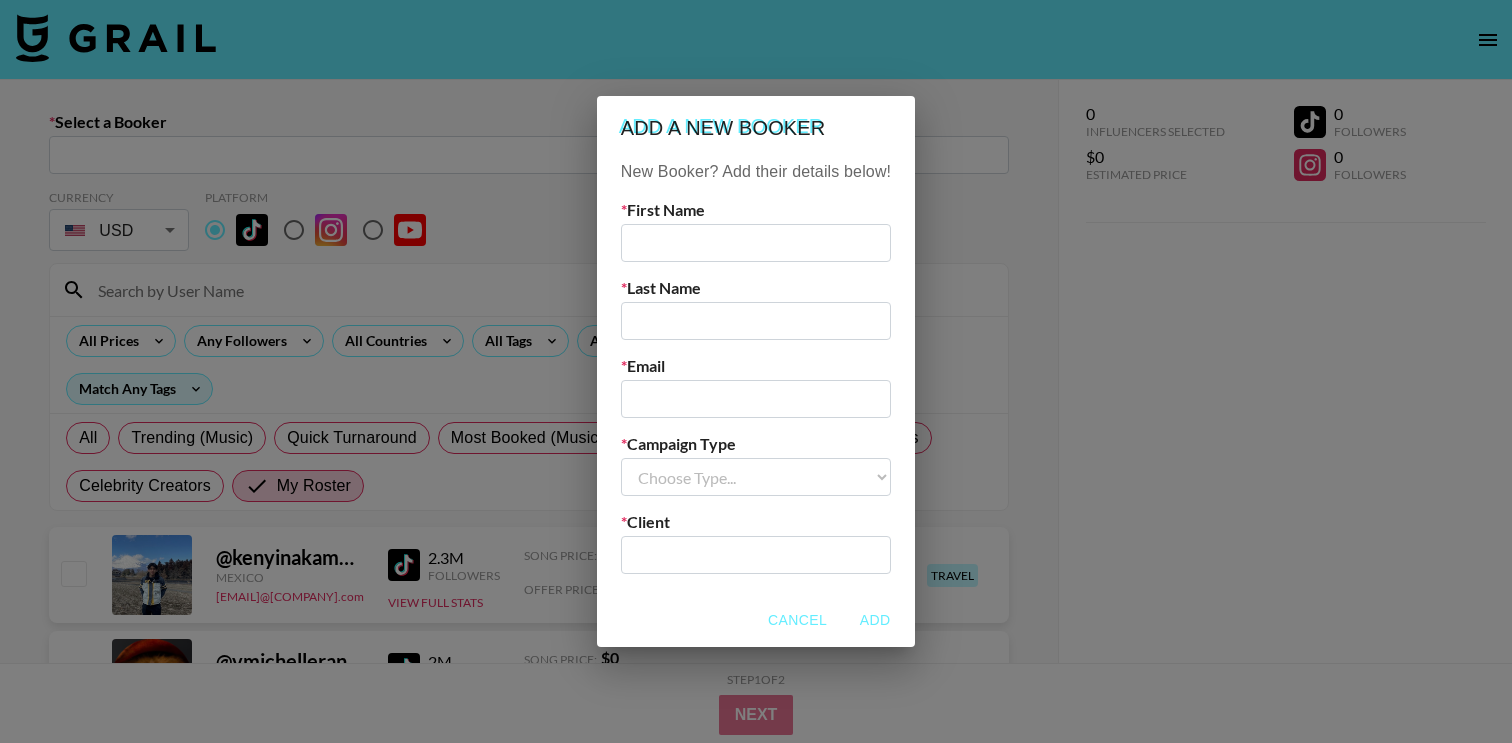 click at bounding box center (756, 243) 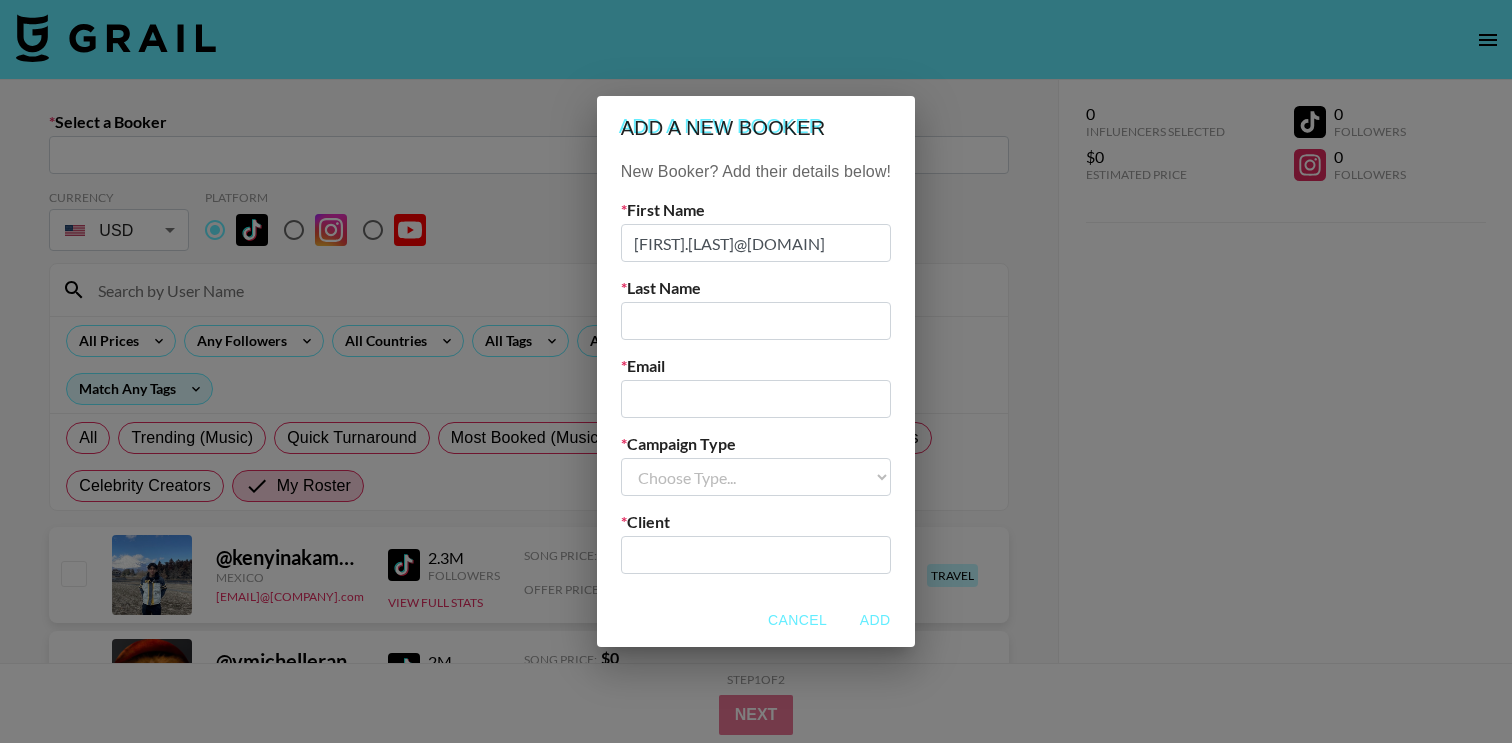 drag, startPoint x: 666, startPoint y: 242, endPoint x: 874, endPoint y: 243, distance: 208.00241 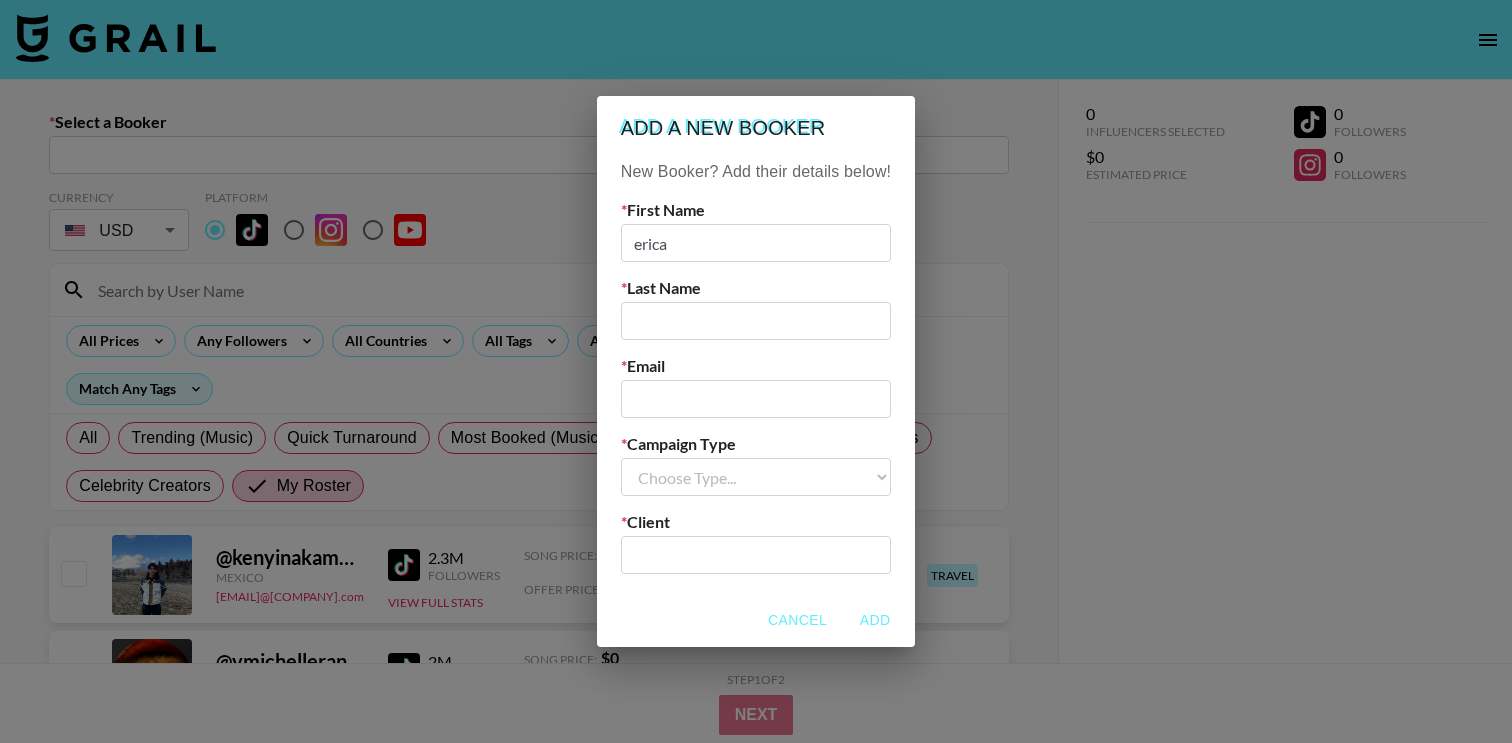 click on "erica" at bounding box center [756, 243] 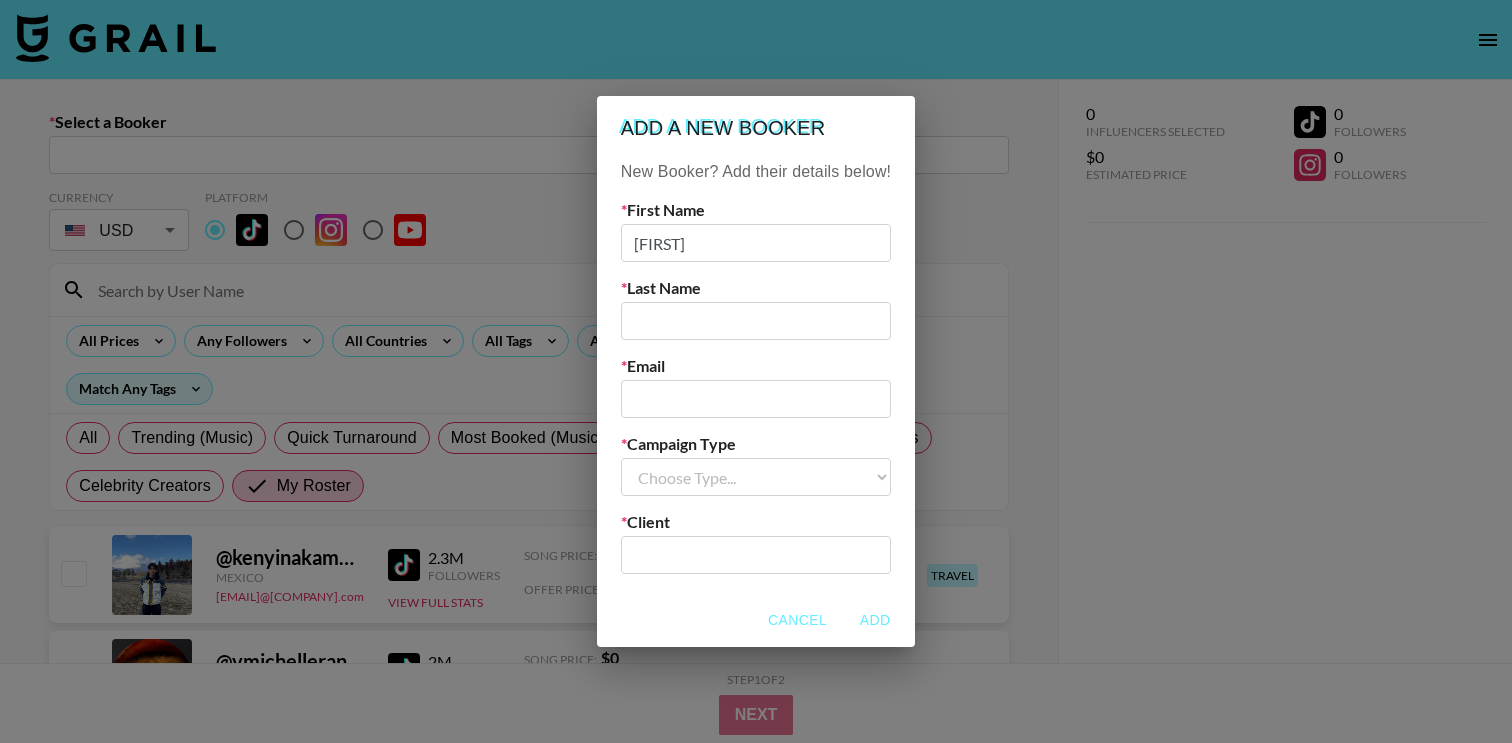 type on "[FIRST]" 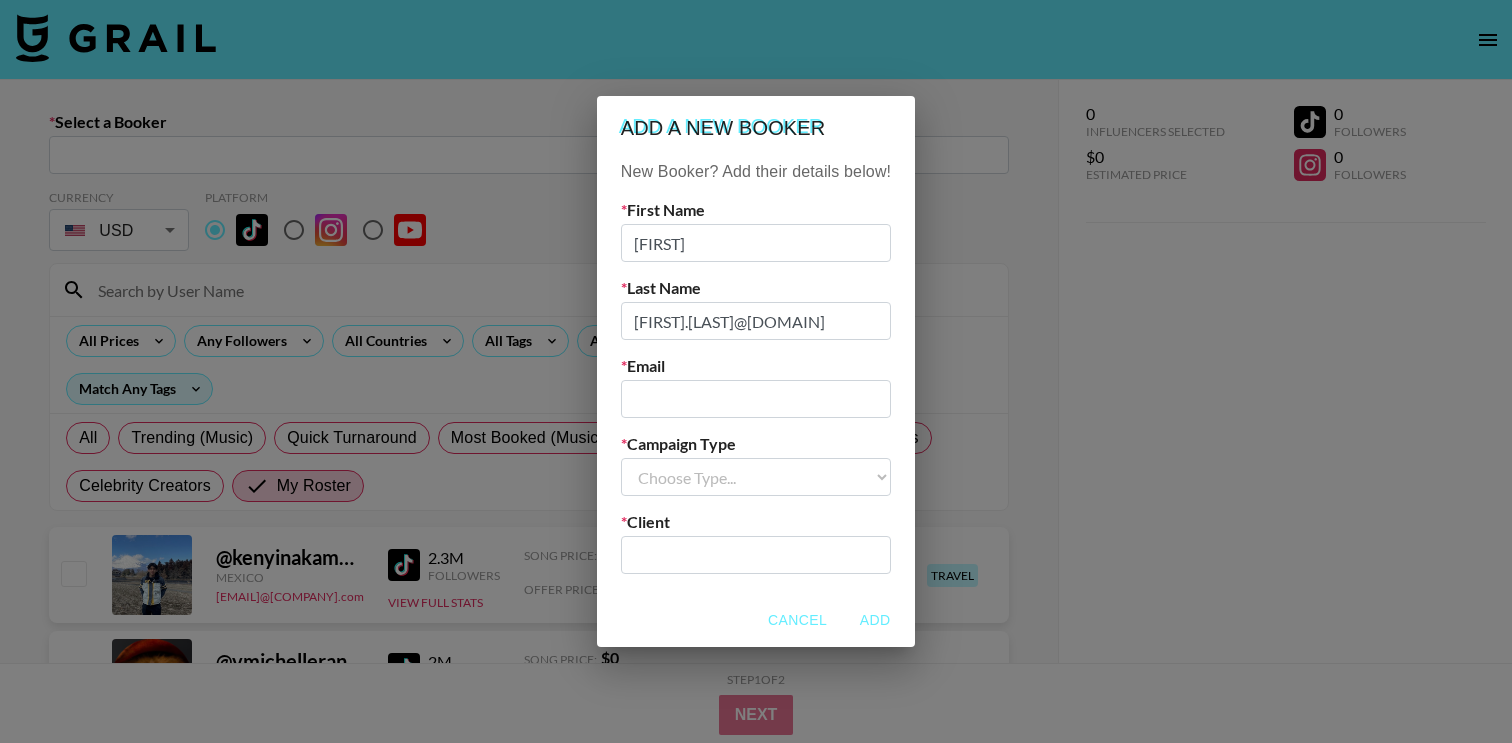 drag, startPoint x: 702, startPoint y: 324, endPoint x: 1059, endPoint y: 316, distance: 357.08963 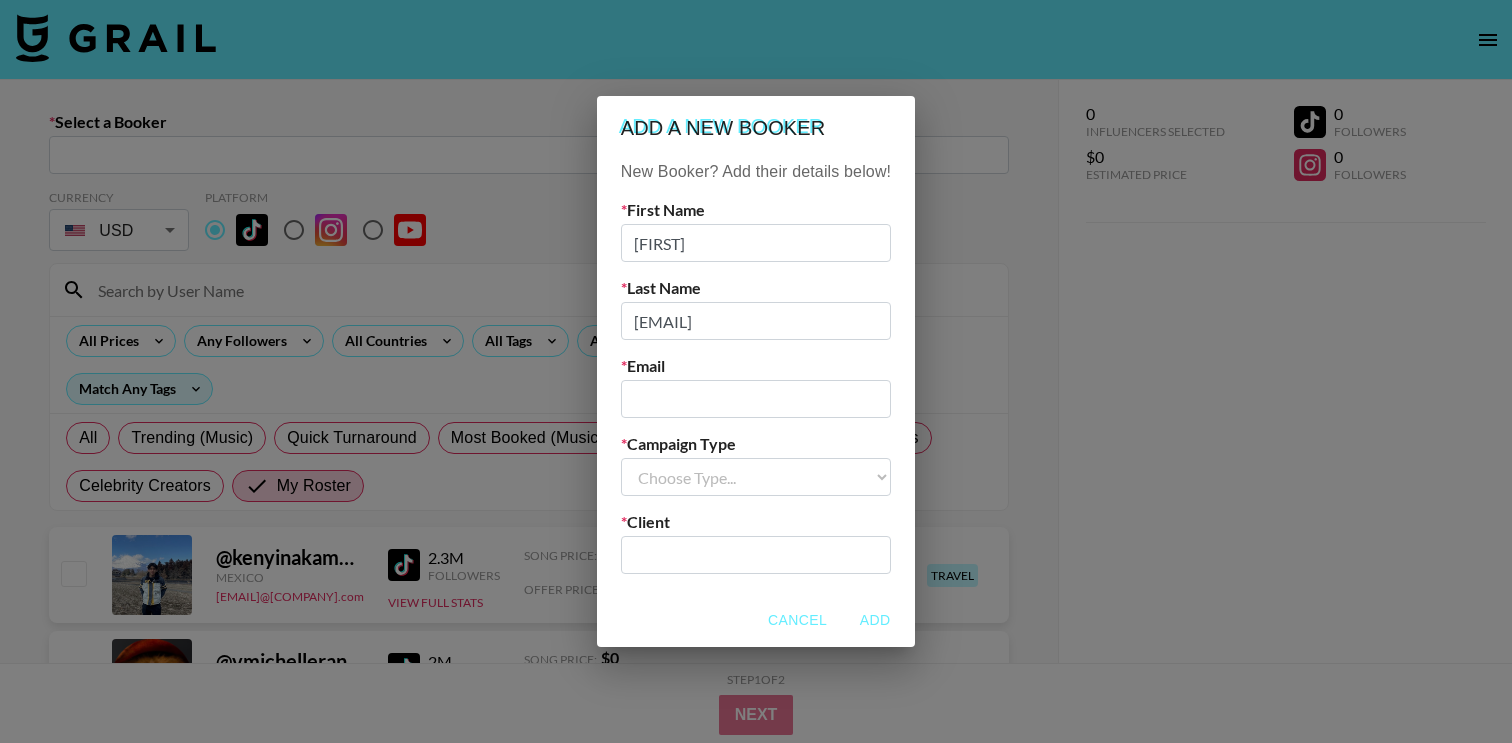 drag, startPoint x: 678, startPoint y: 323, endPoint x: 589, endPoint y: 323, distance: 89 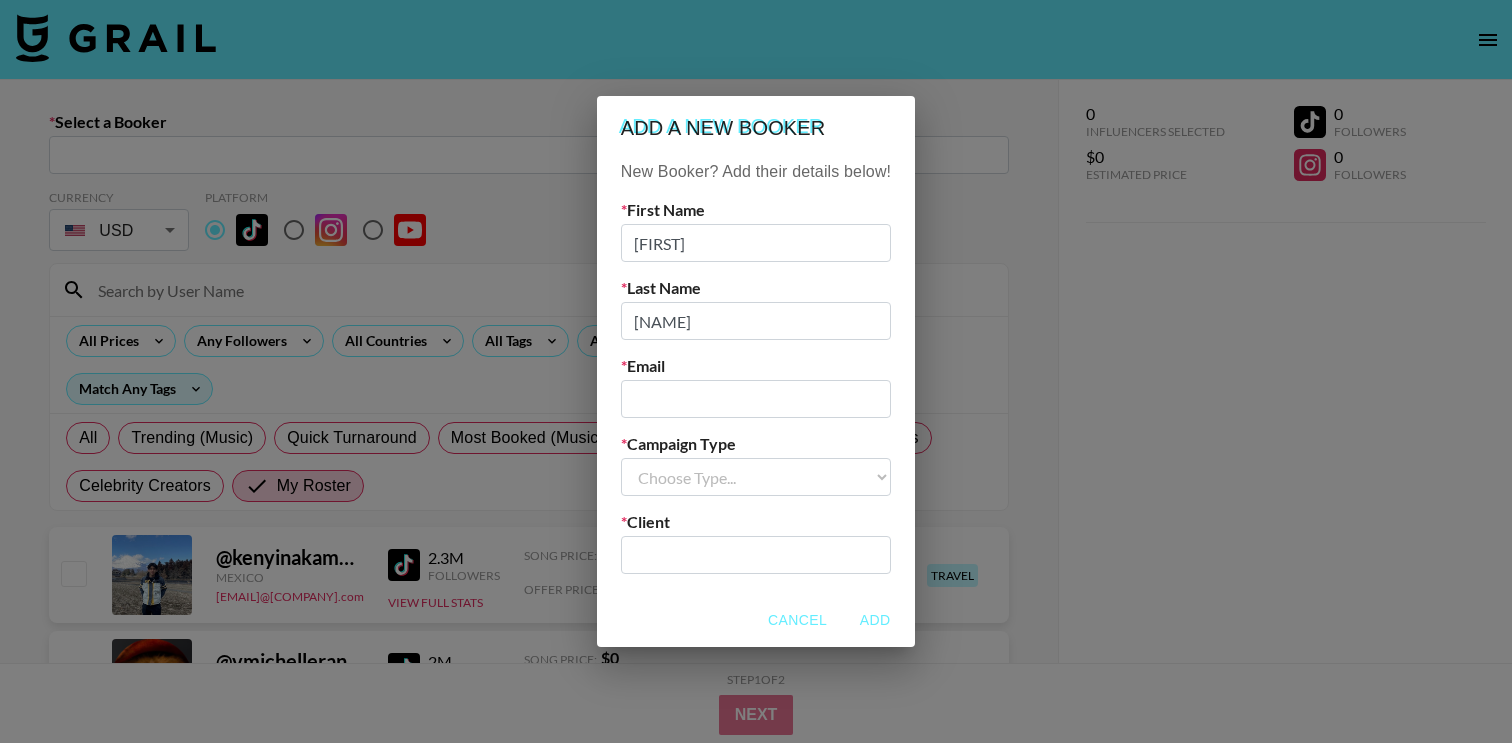 type on "[NAME]" 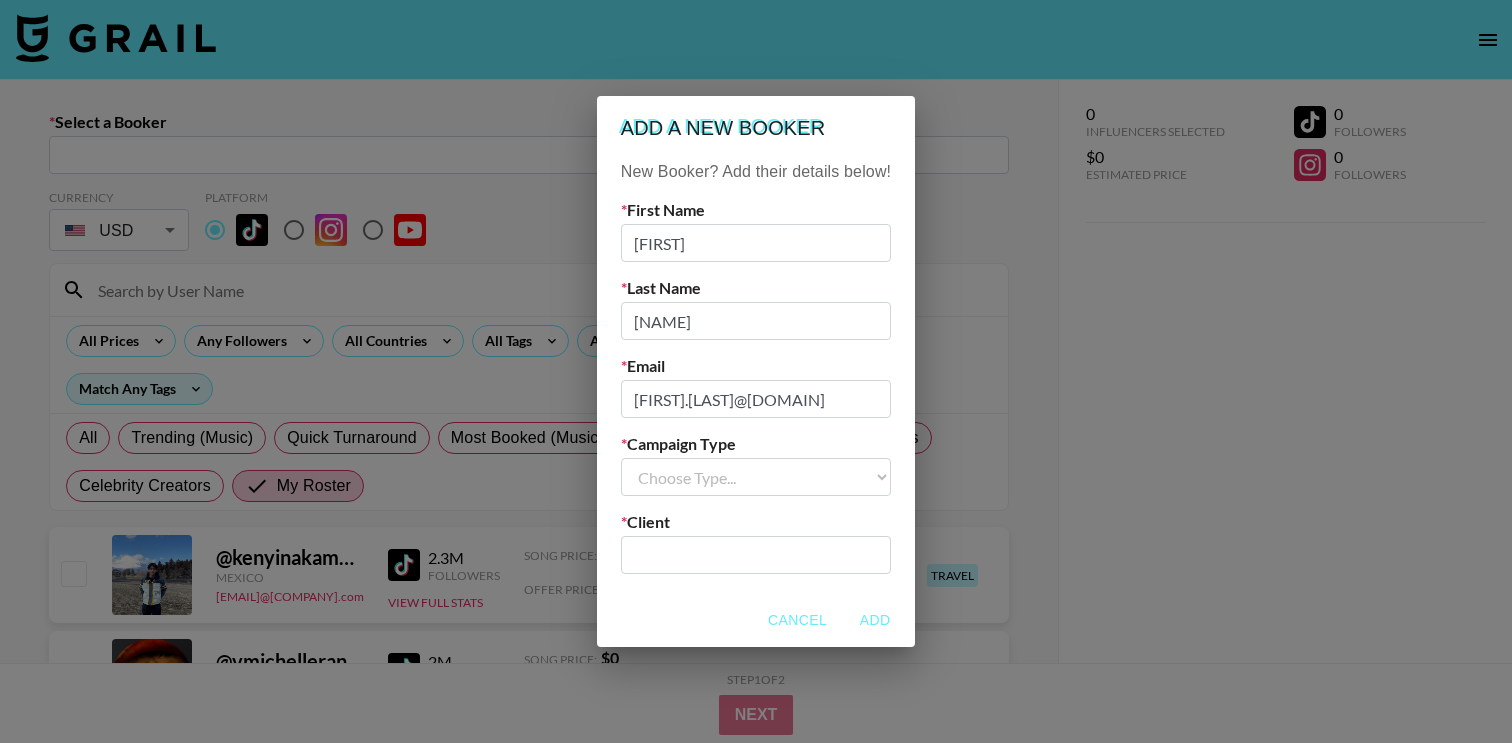 type on "[FIRST].[LAST]@[DOMAIN]" 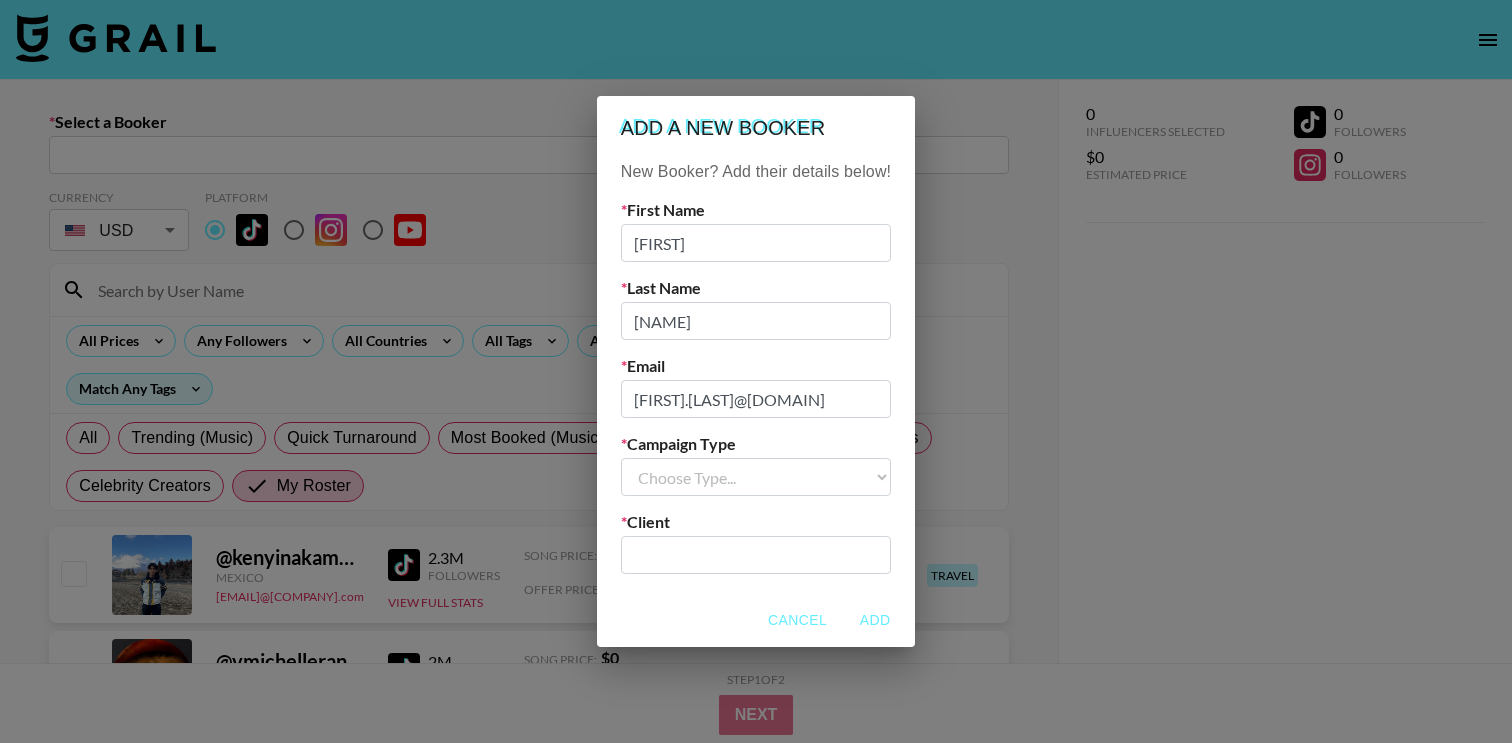 select on "Brand" 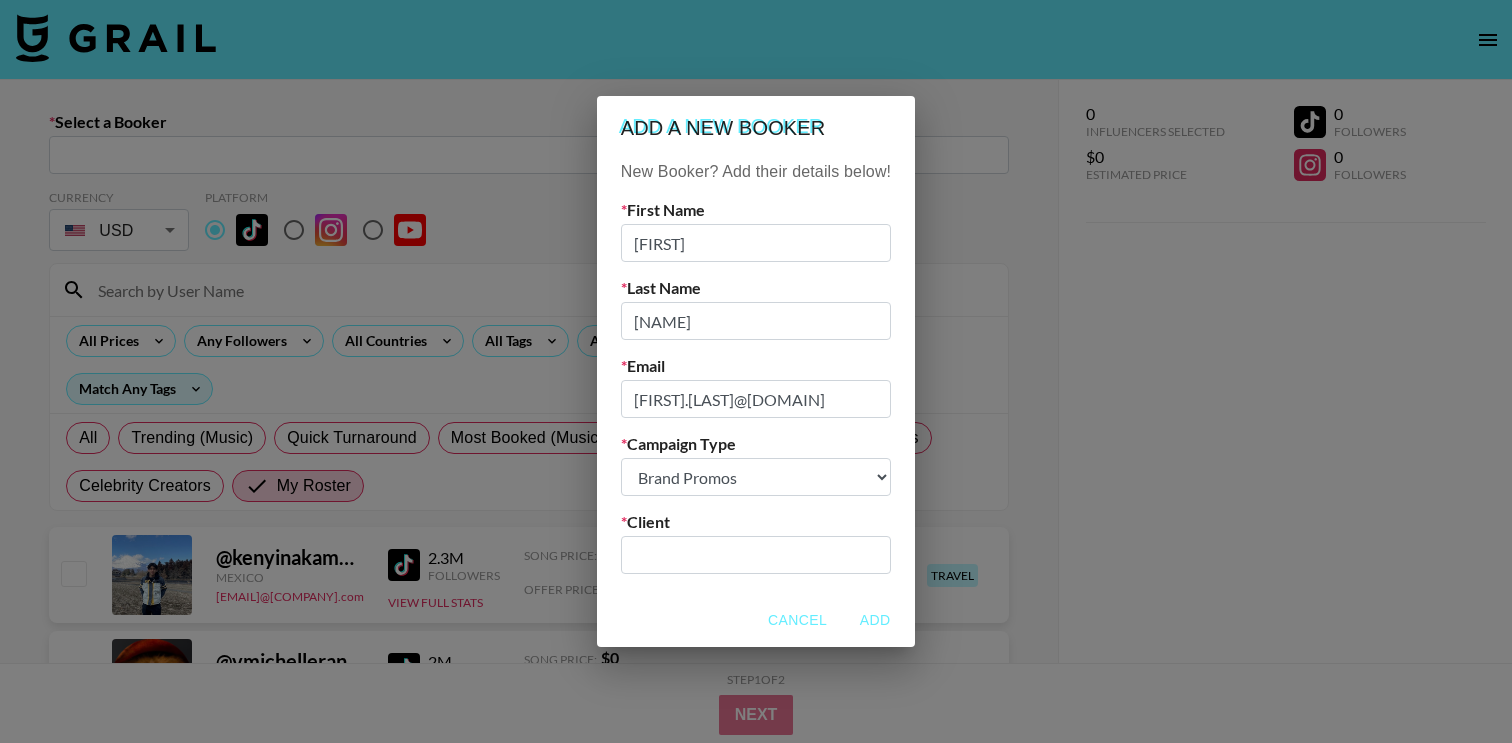 click at bounding box center [756, 555] 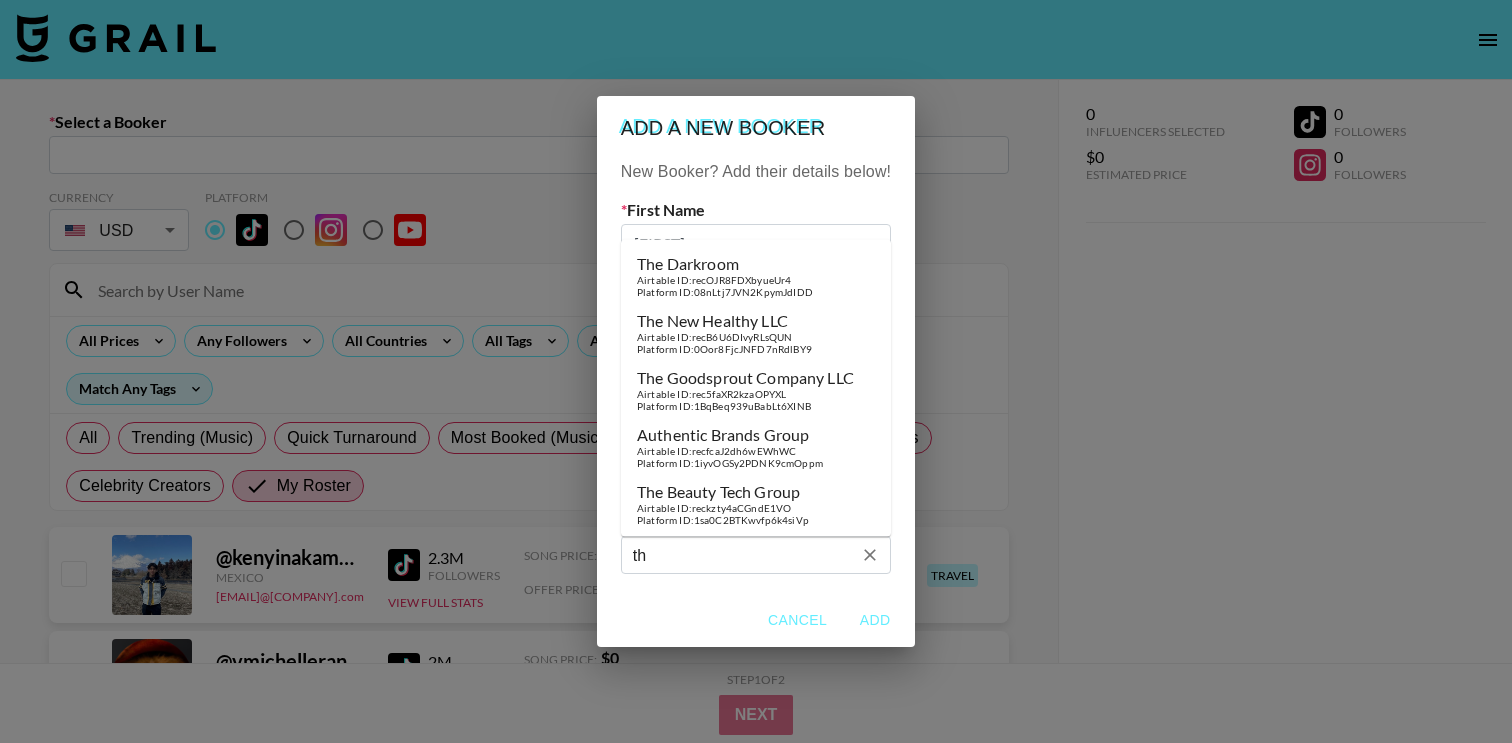 type on "t" 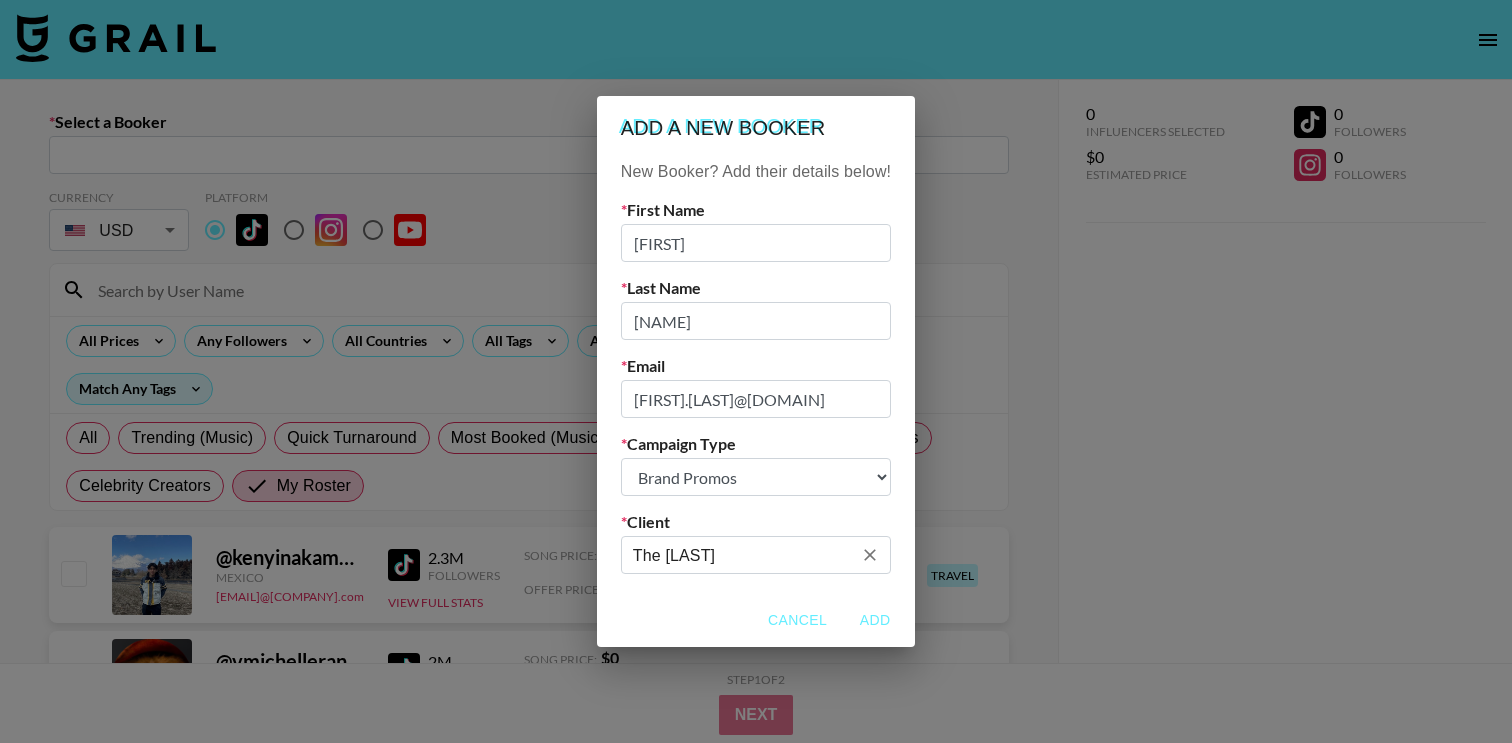 click on "The Sh" at bounding box center [756, 555] 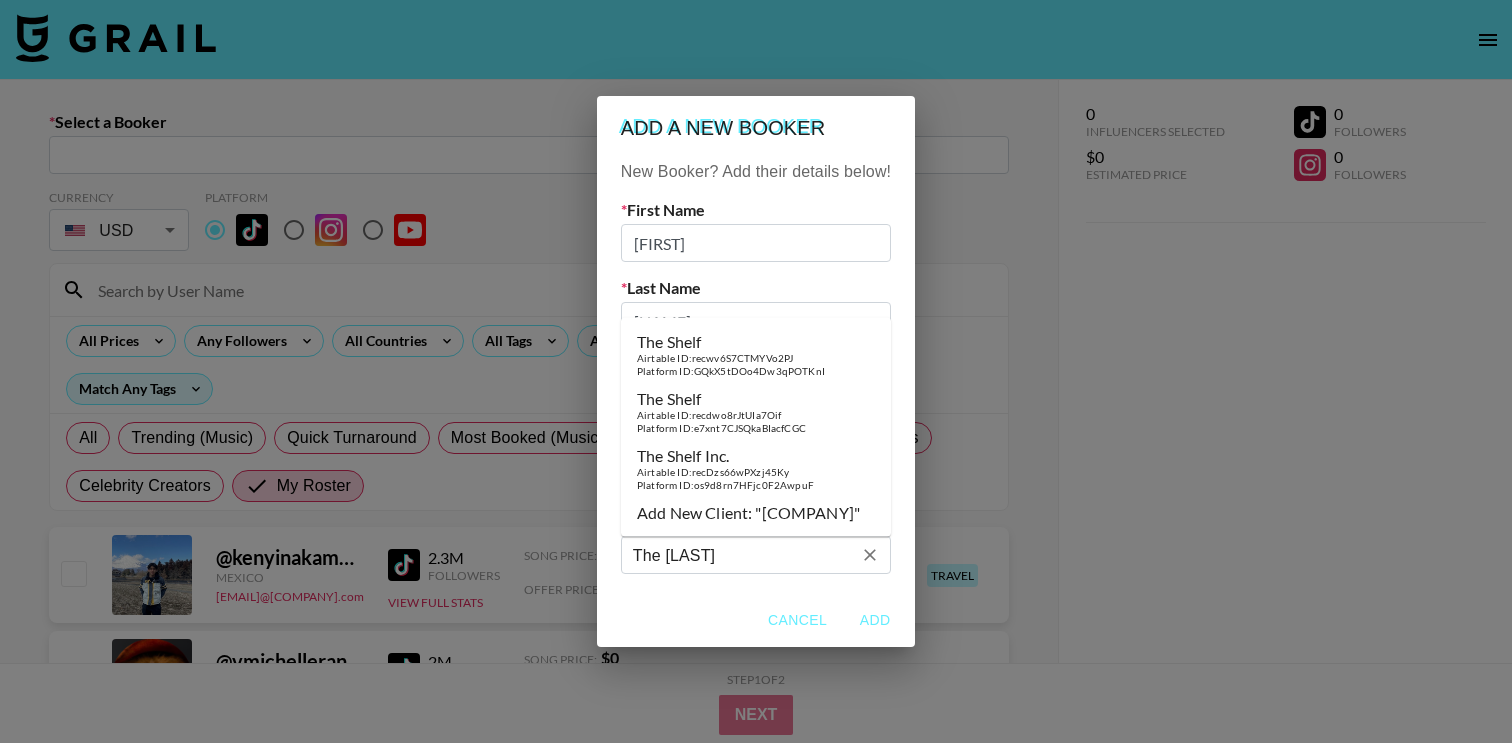 click on "Add New Client: "[COMPANY]"" at bounding box center [756, 513] 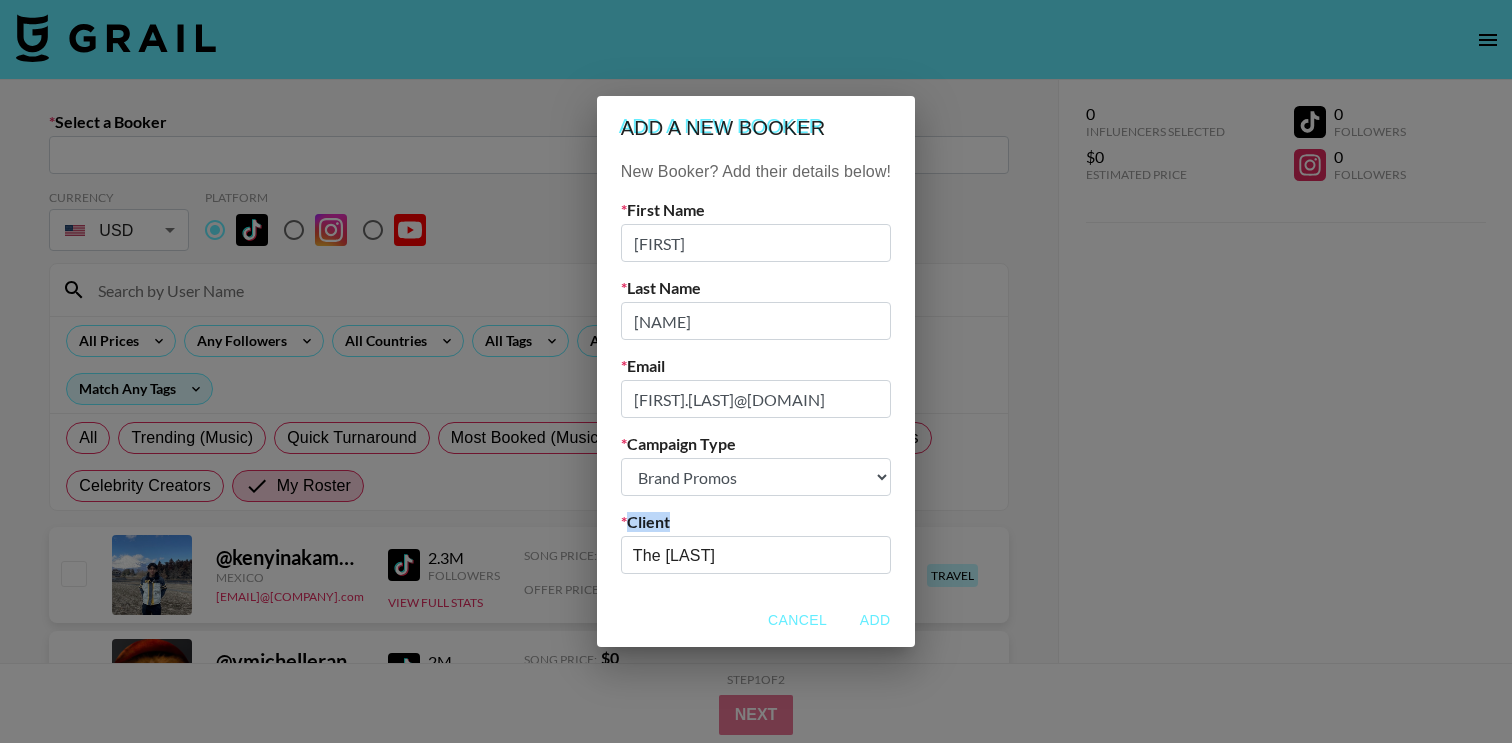 click on "New Booker? Add their details below! First Name [FIRST] Last Name [LAST] Email [EMAIL] Campaign Type Choose Type... Song Promos Brand Promos Client The Sh" at bounding box center (756, 377) 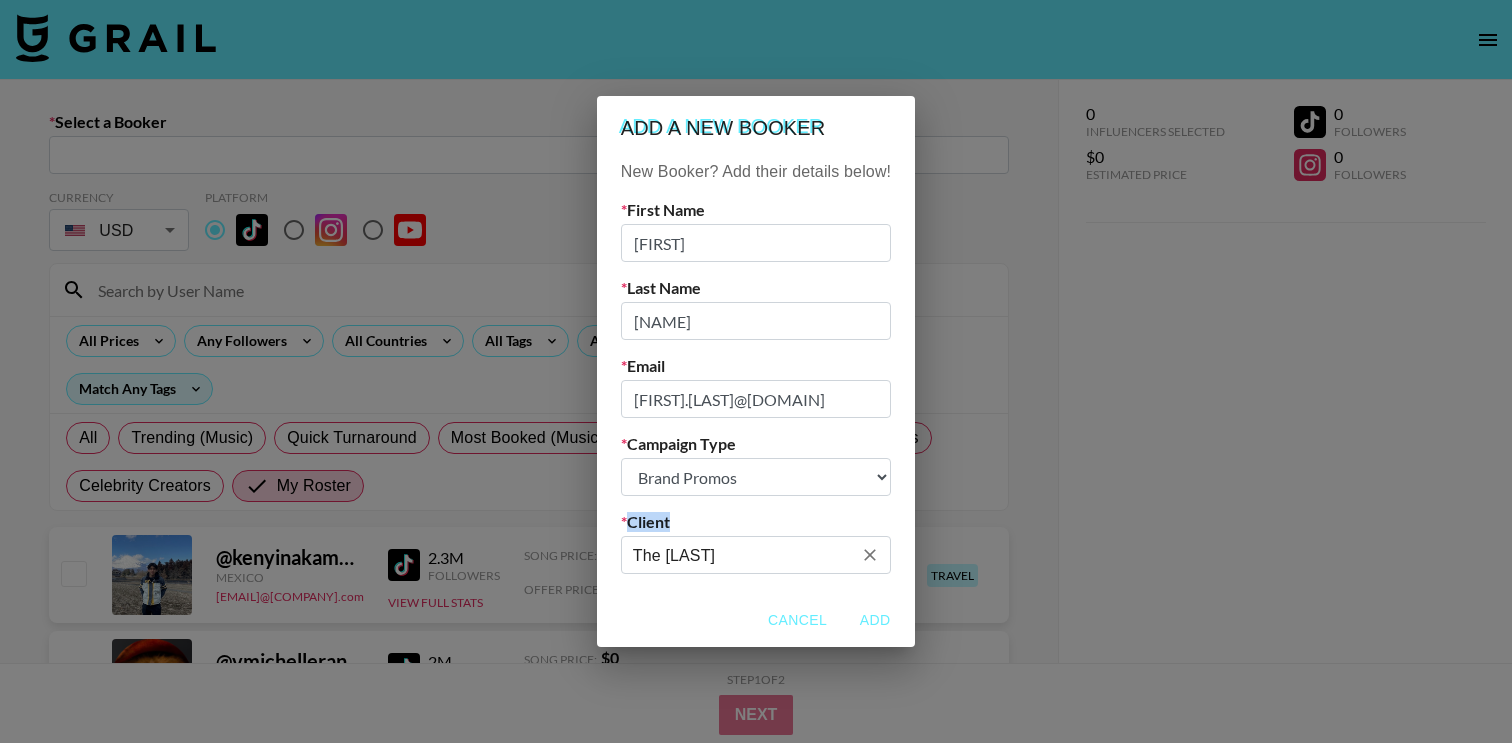 drag, startPoint x: 702, startPoint y: 555, endPoint x: 894, endPoint y: 572, distance: 192.75113 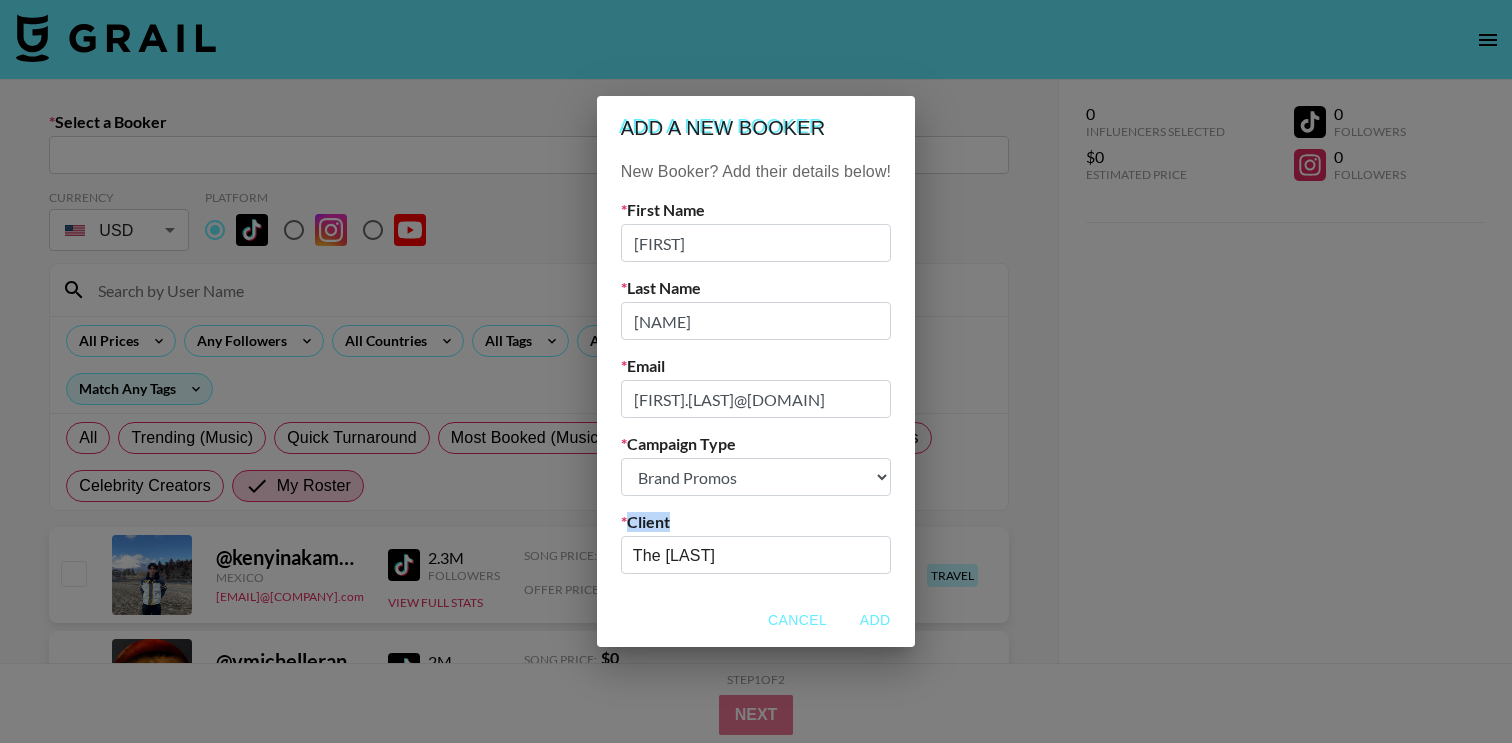 click on "The Sh" at bounding box center (756, 555) 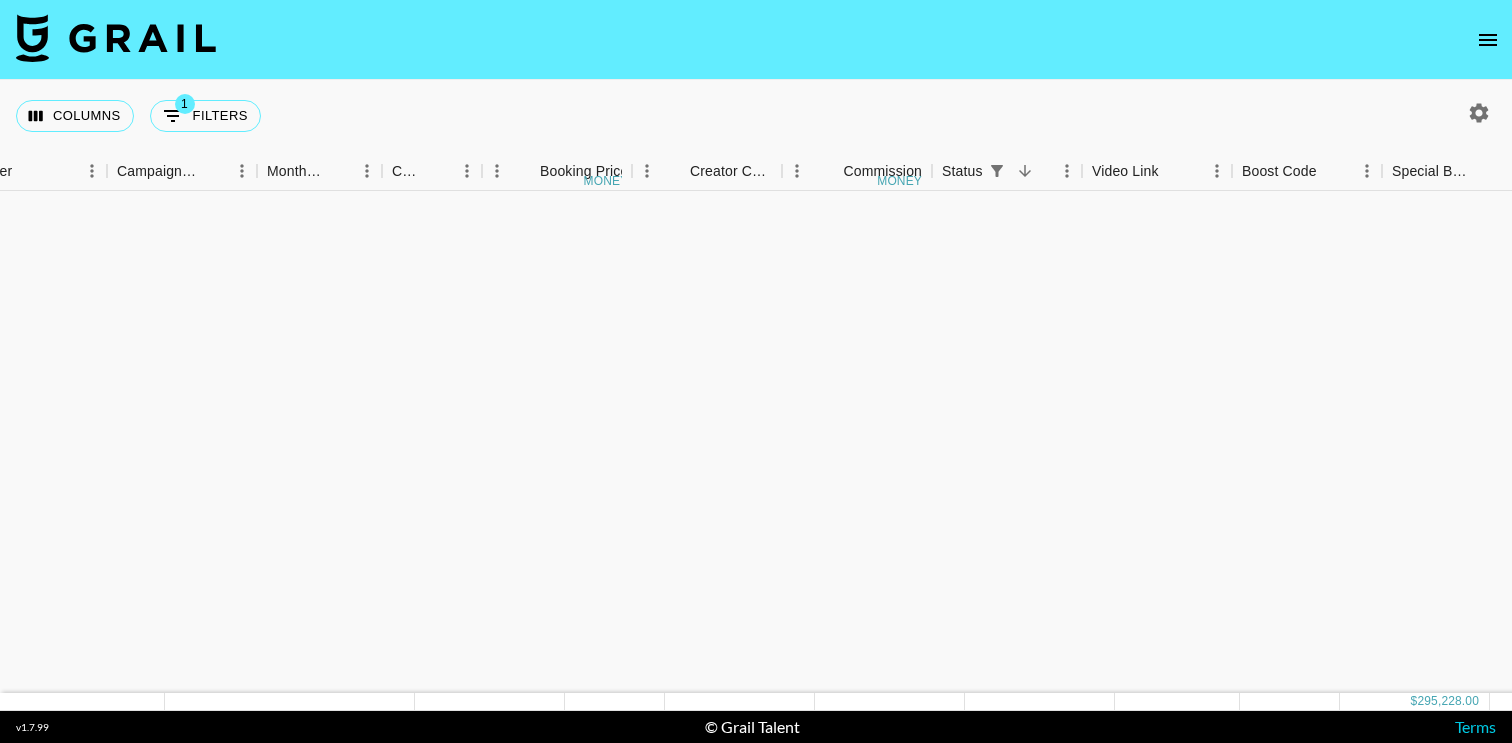 scroll, scrollTop: 0, scrollLeft: 0, axis: both 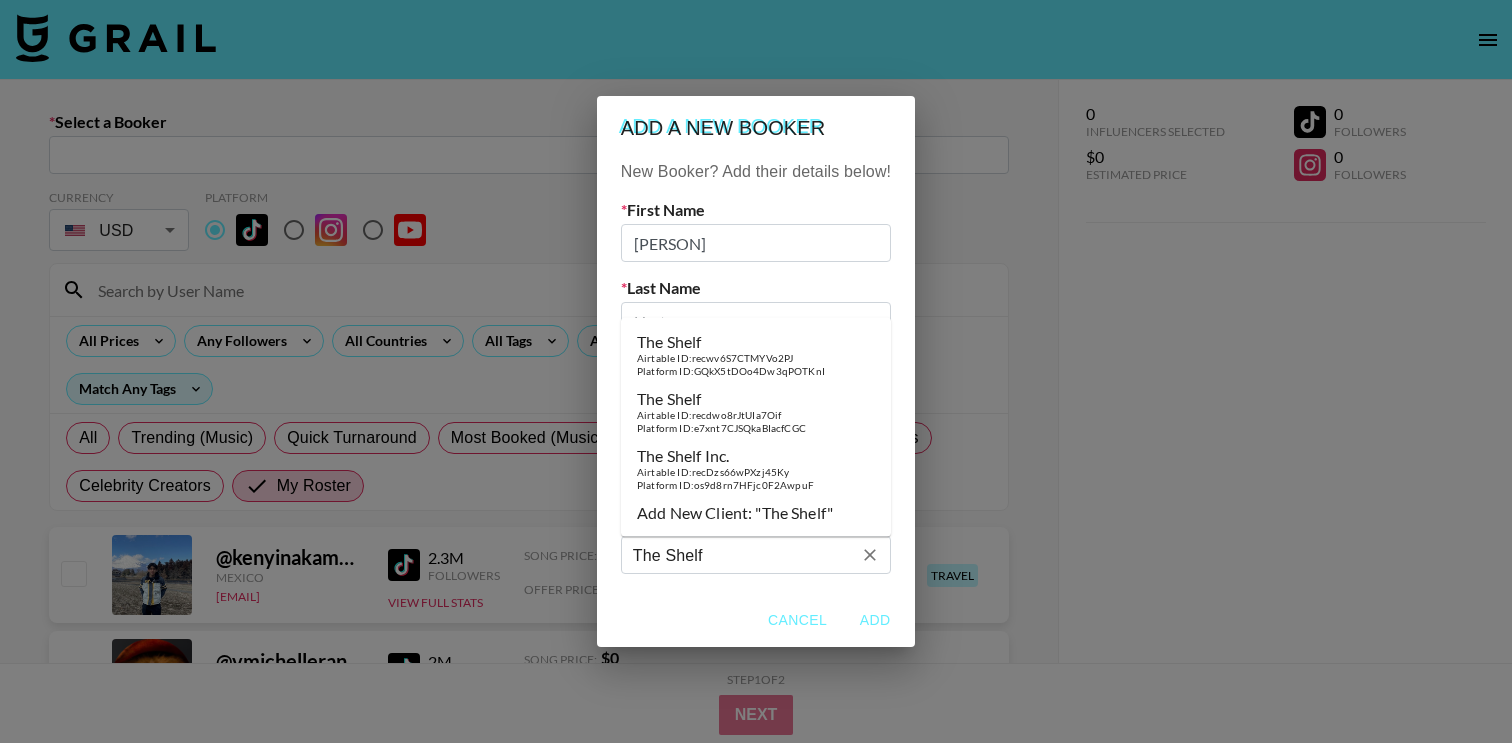 select on "Brand" 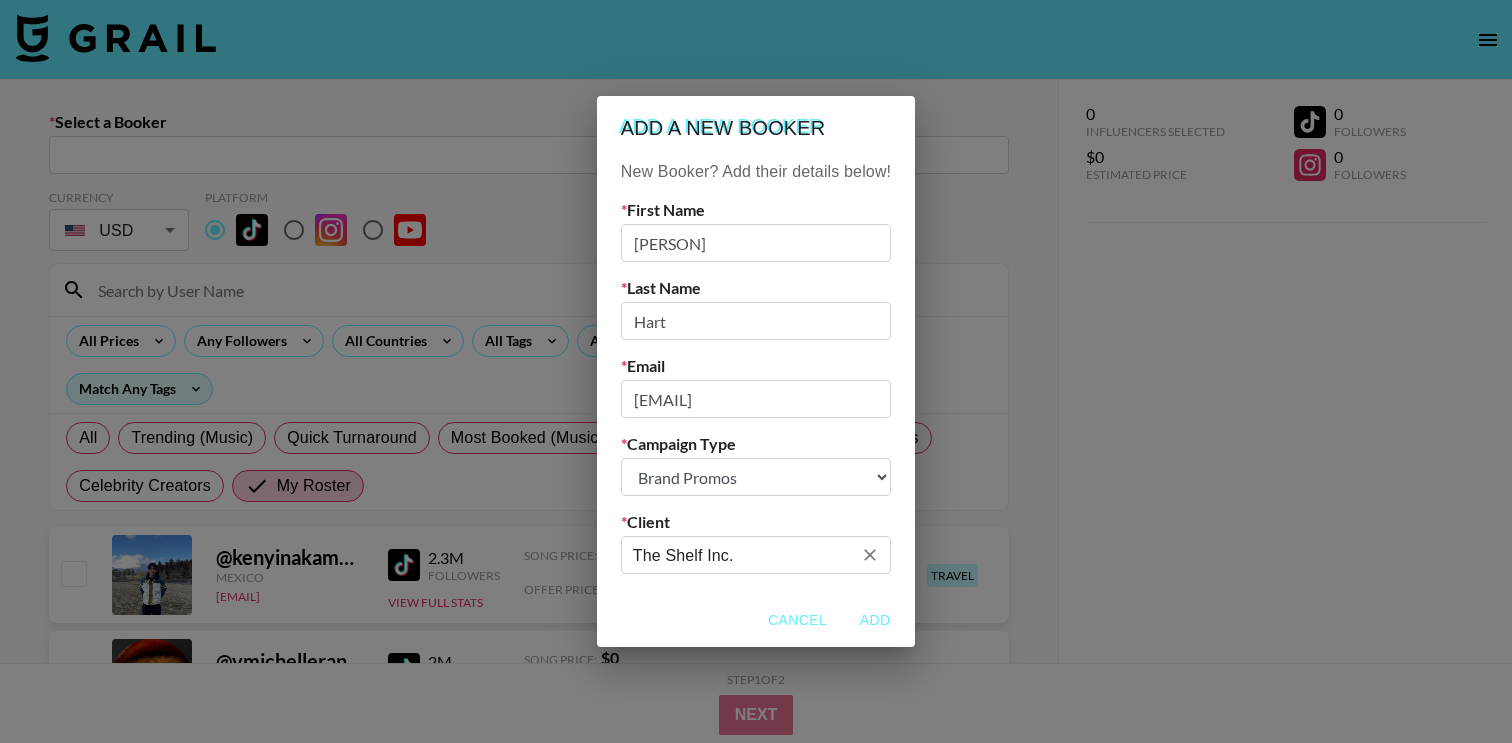 type on "The Shelf Inc." 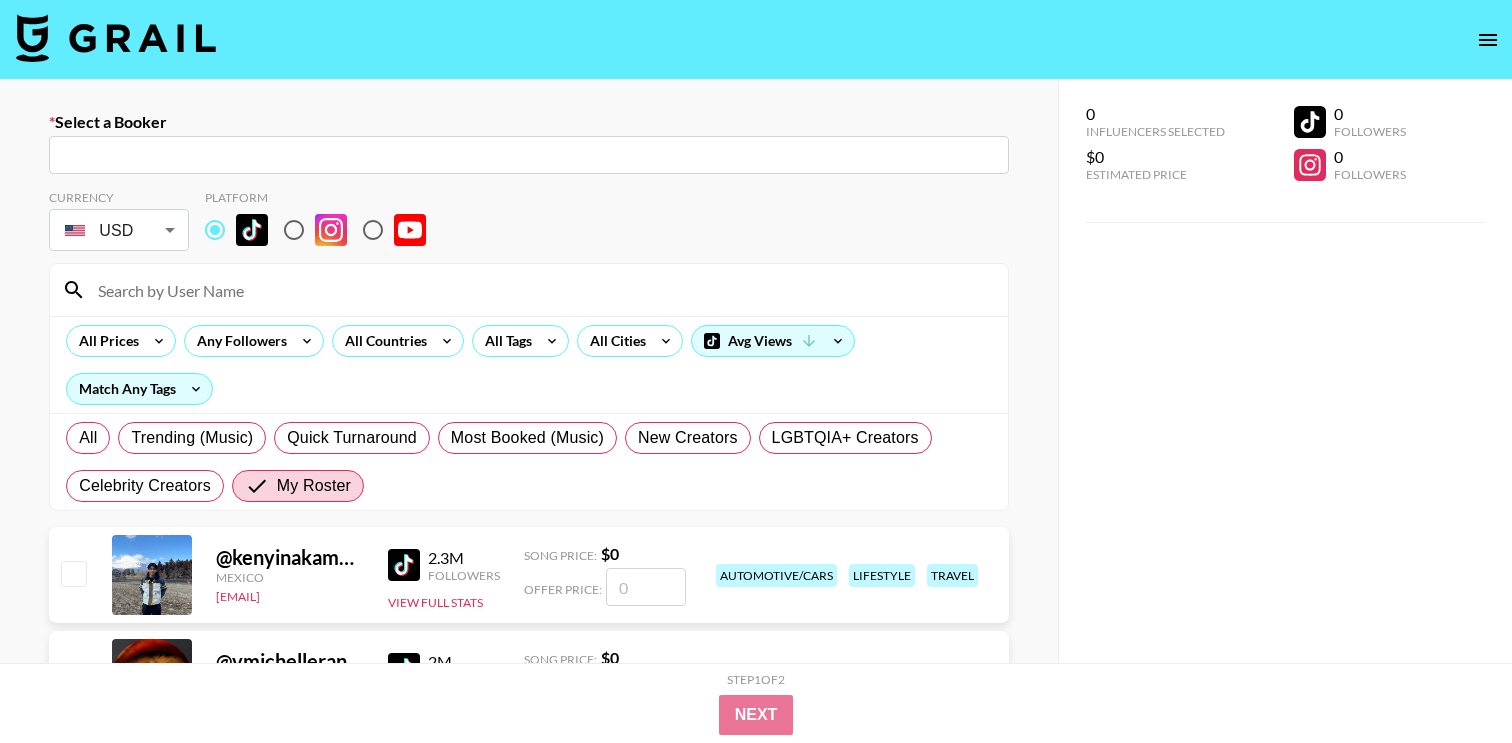 click at bounding box center (529, 155) 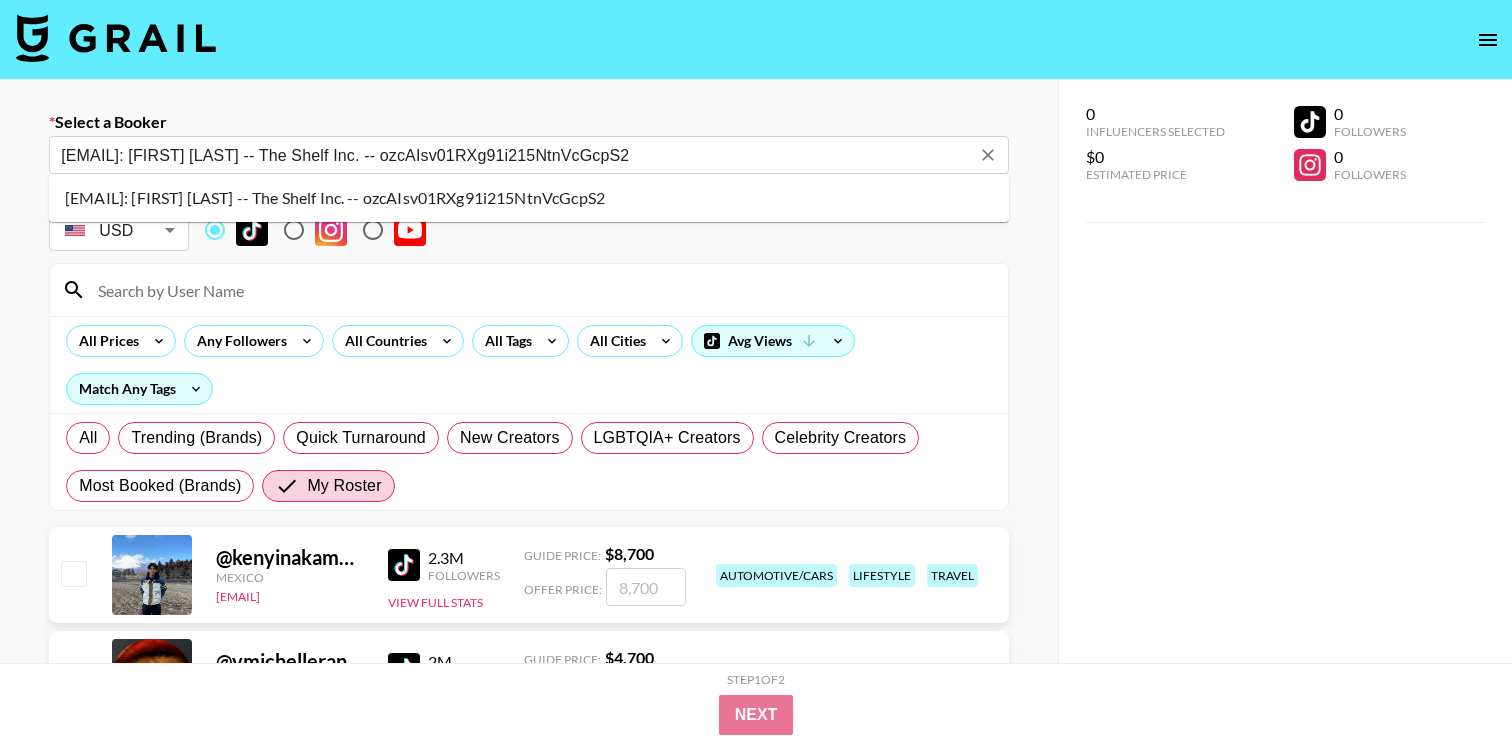 click on "[EMAIL]: [FIRST] [LAST] -- The Shelf Inc. -- ozcAIsv01RXg91i215NtnVcGcpS2" at bounding box center (515, 155) 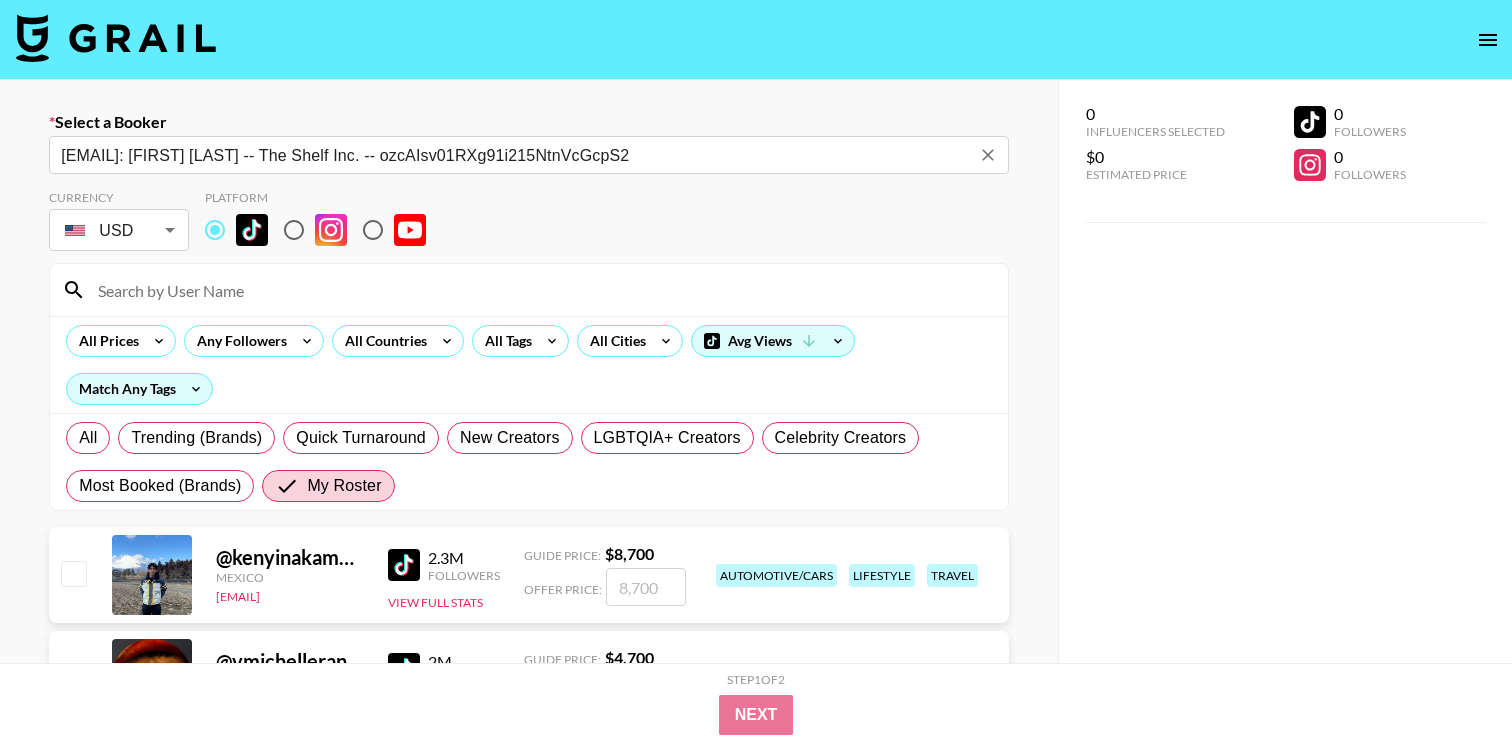 type on "[EMAIL]: [FIRST] [LAST] -- The Shelf Inc. -- ozcAIsv01RXg91i215NtnVcGcpS2" 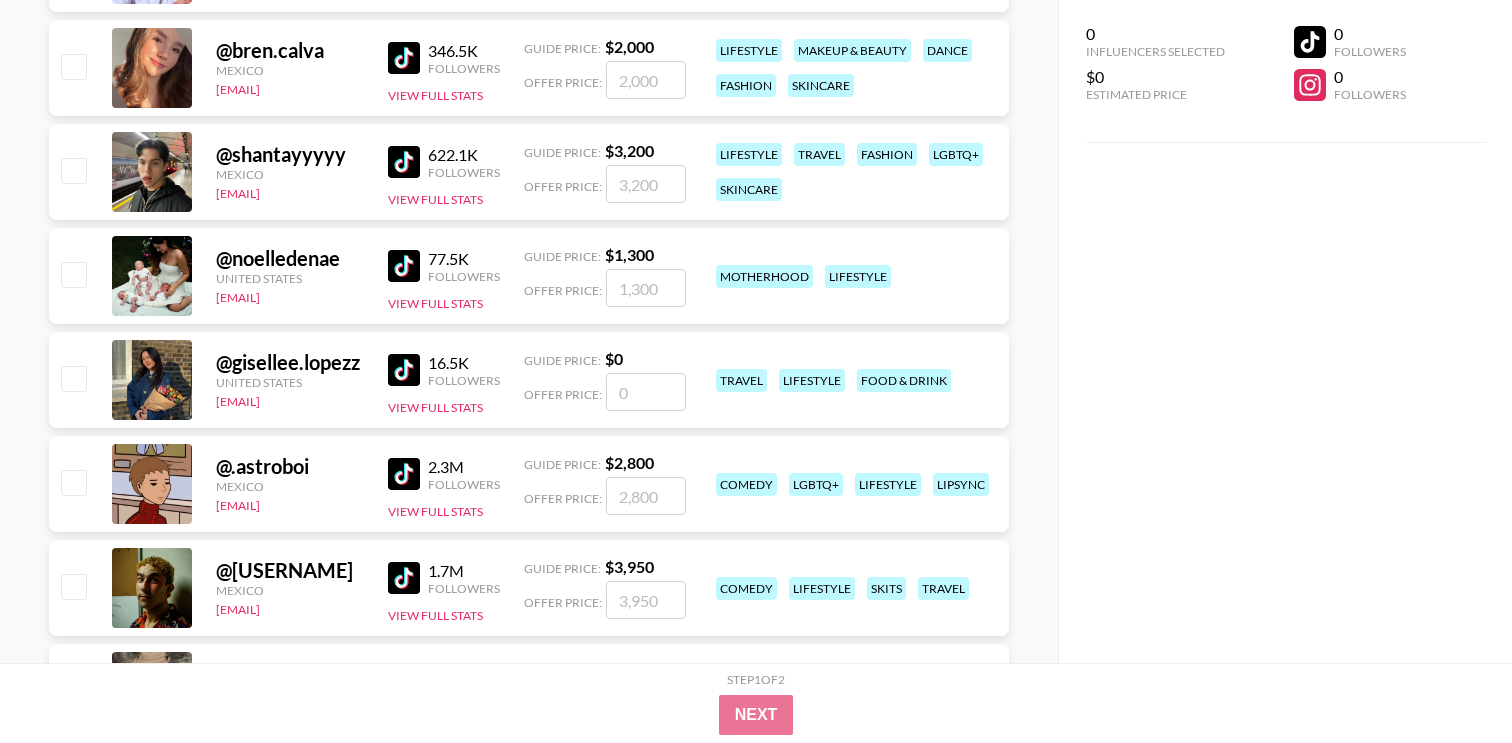 scroll, scrollTop: 823, scrollLeft: 0, axis: vertical 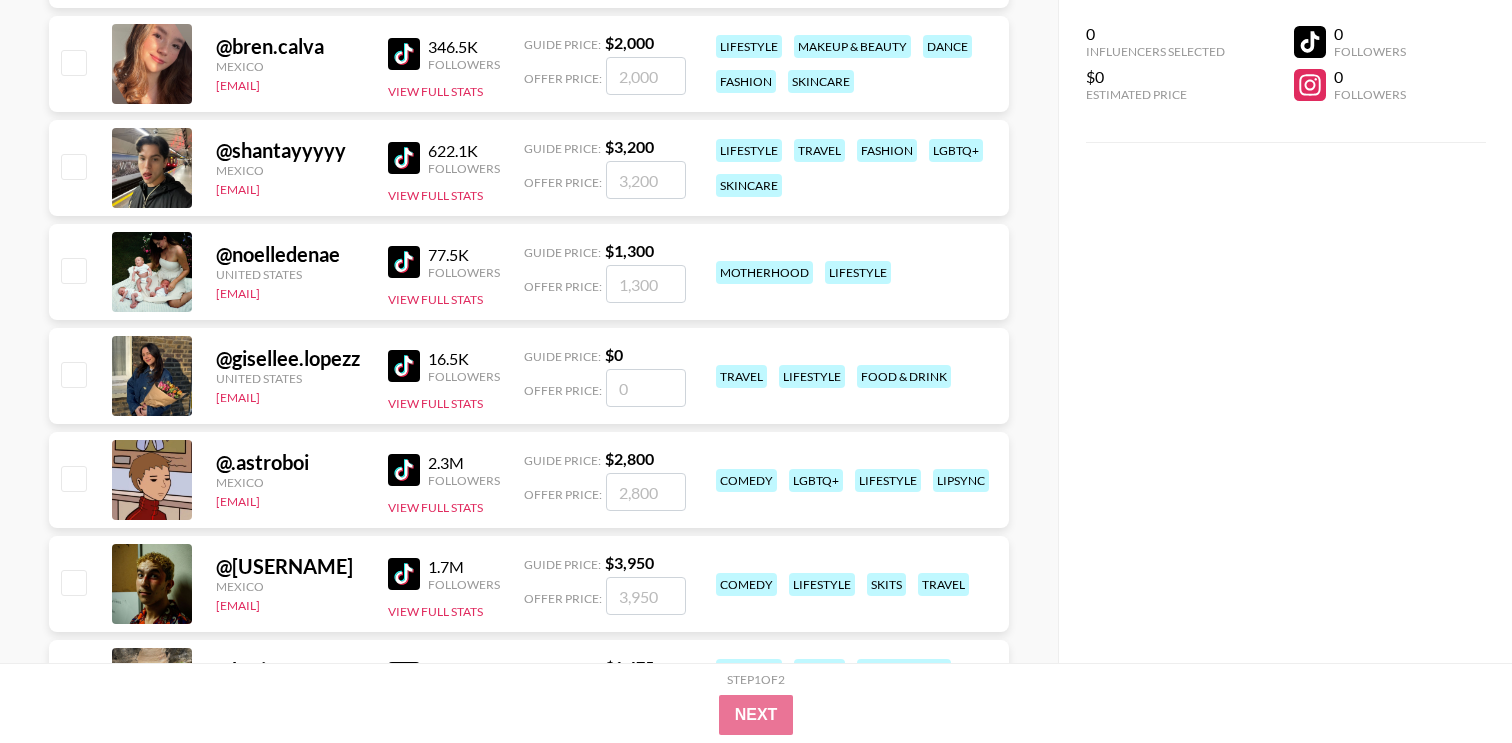 click at bounding box center [73, 270] 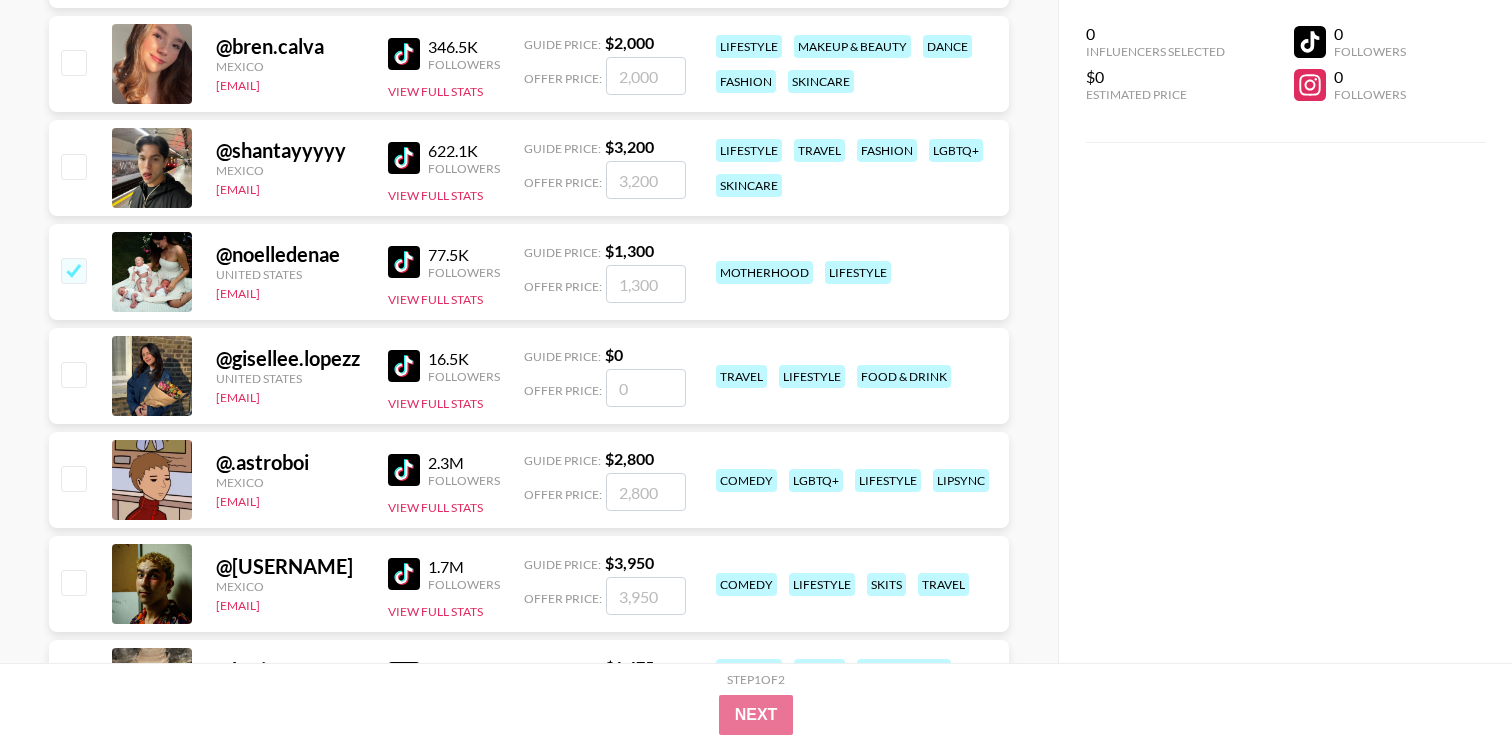 checkbox on "true" 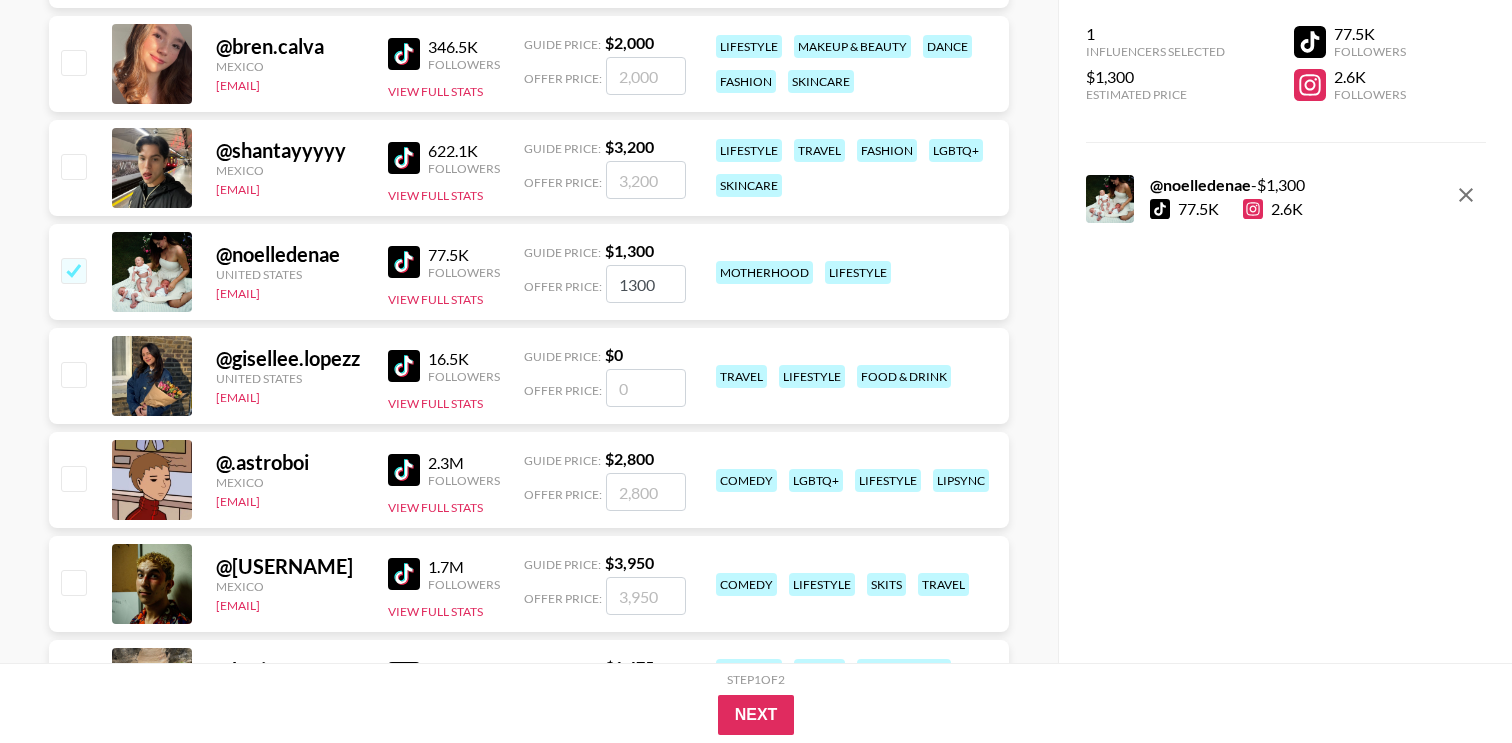 drag, startPoint x: 662, startPoint y: 291, endPoint x: 600, endPoint y: 290, distance: 62.008064 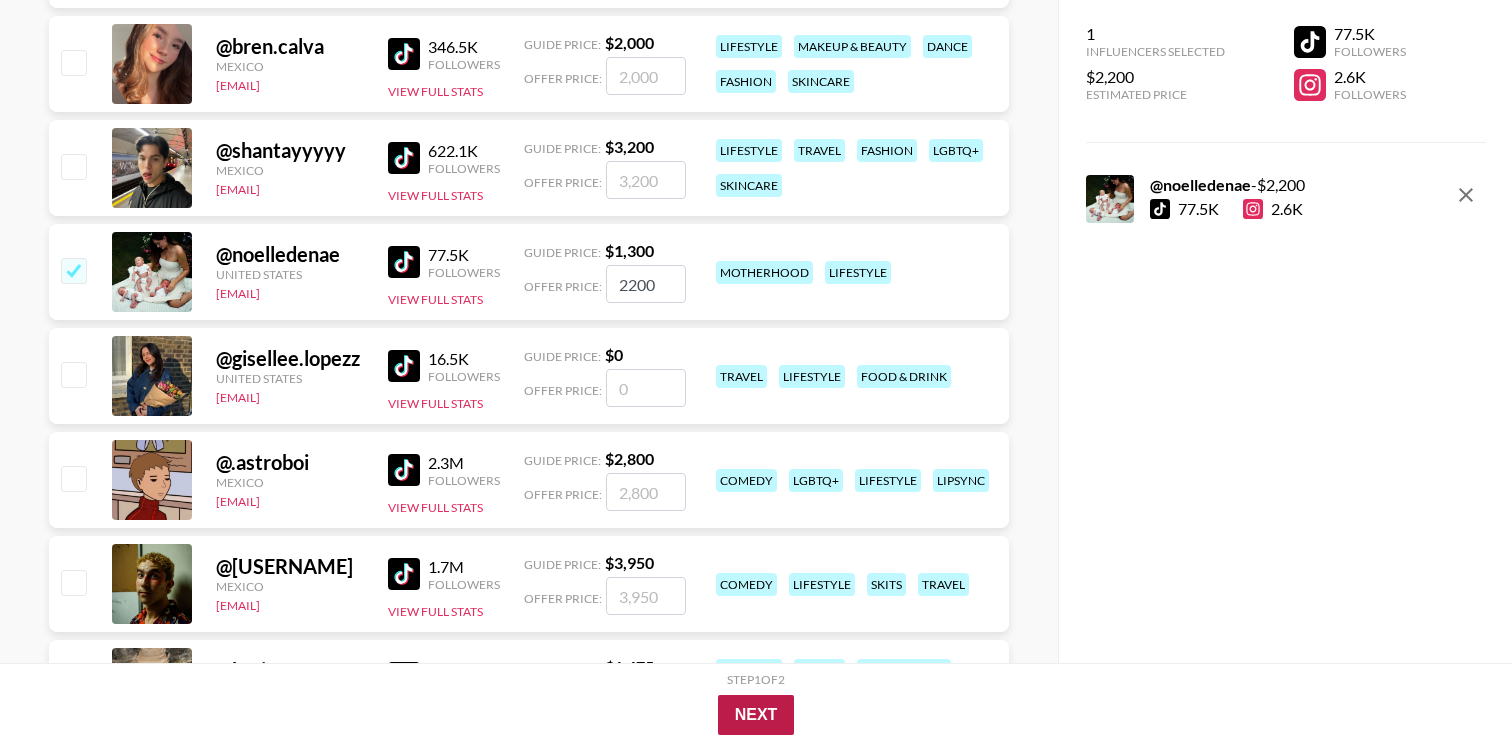 type on "2200" 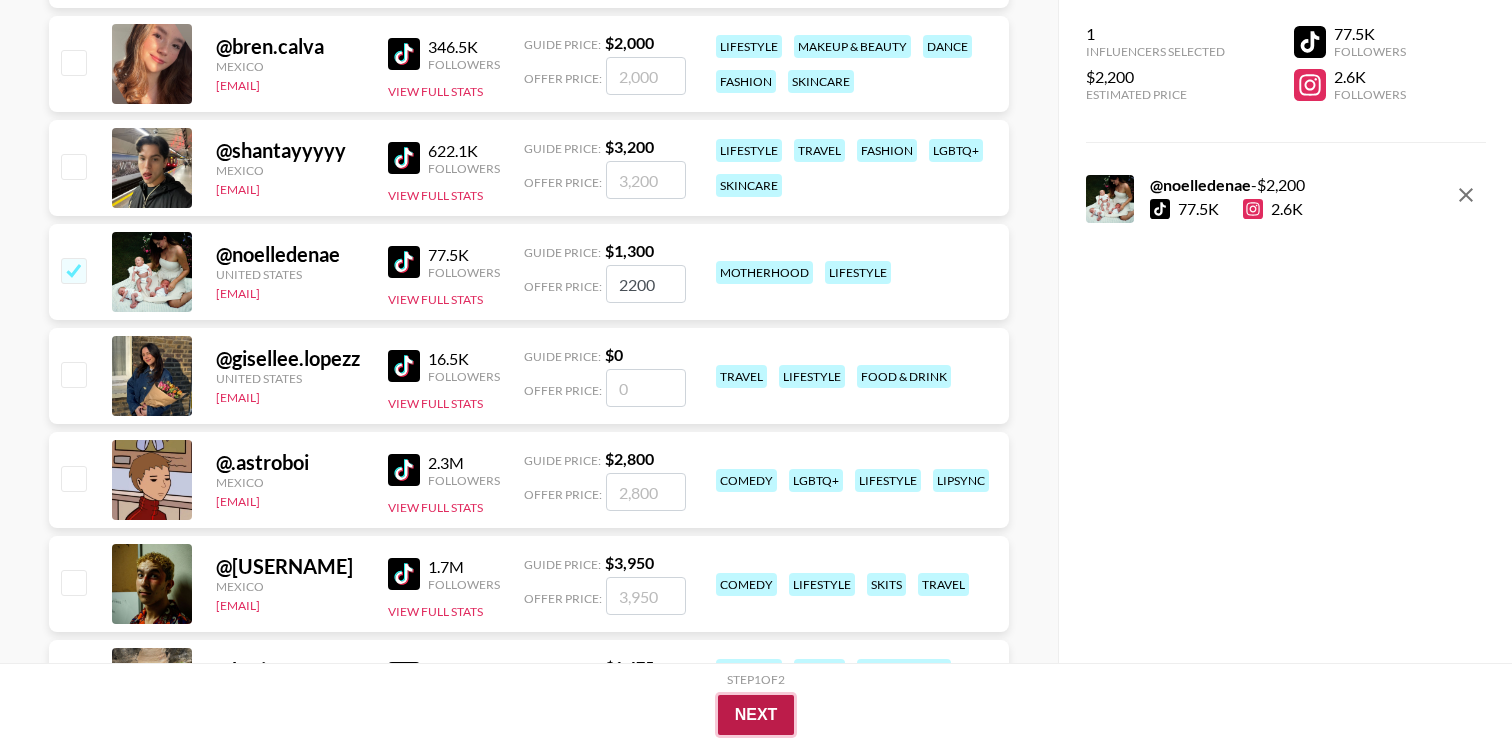 click on "Next" at bounding box center (756, 715) 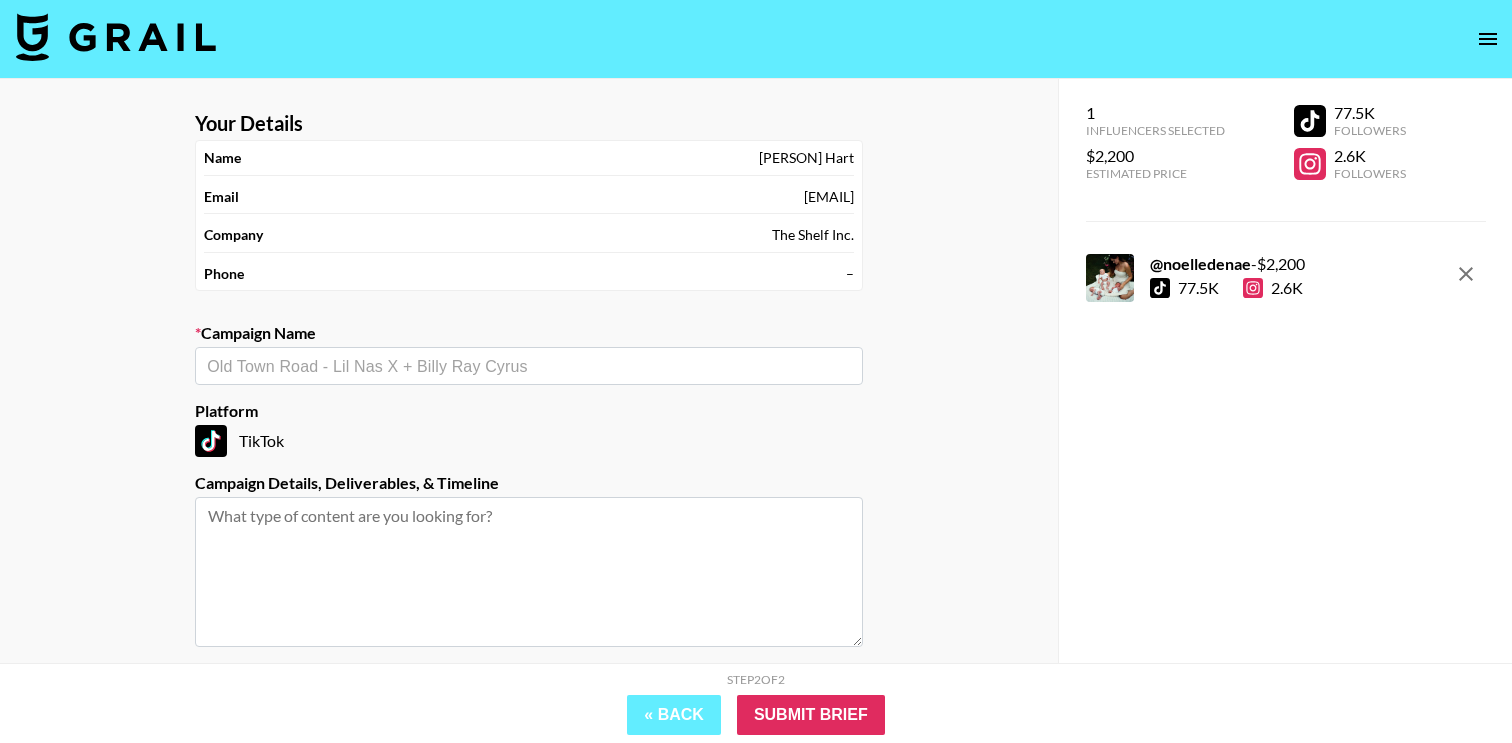 scroll, scrollTop: 0, scrollLeft: 0, axis: both 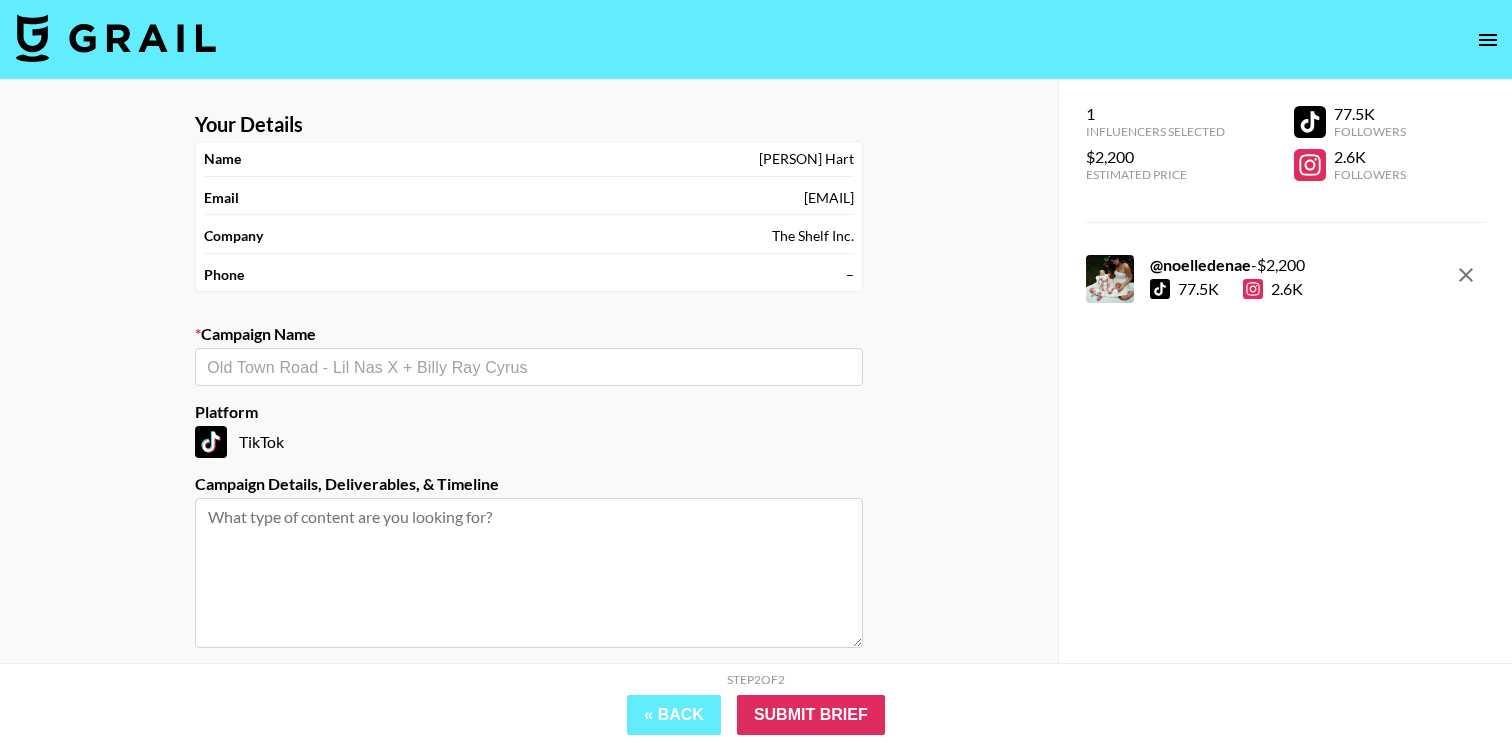 click on "​" at bounding box center (529, 367) 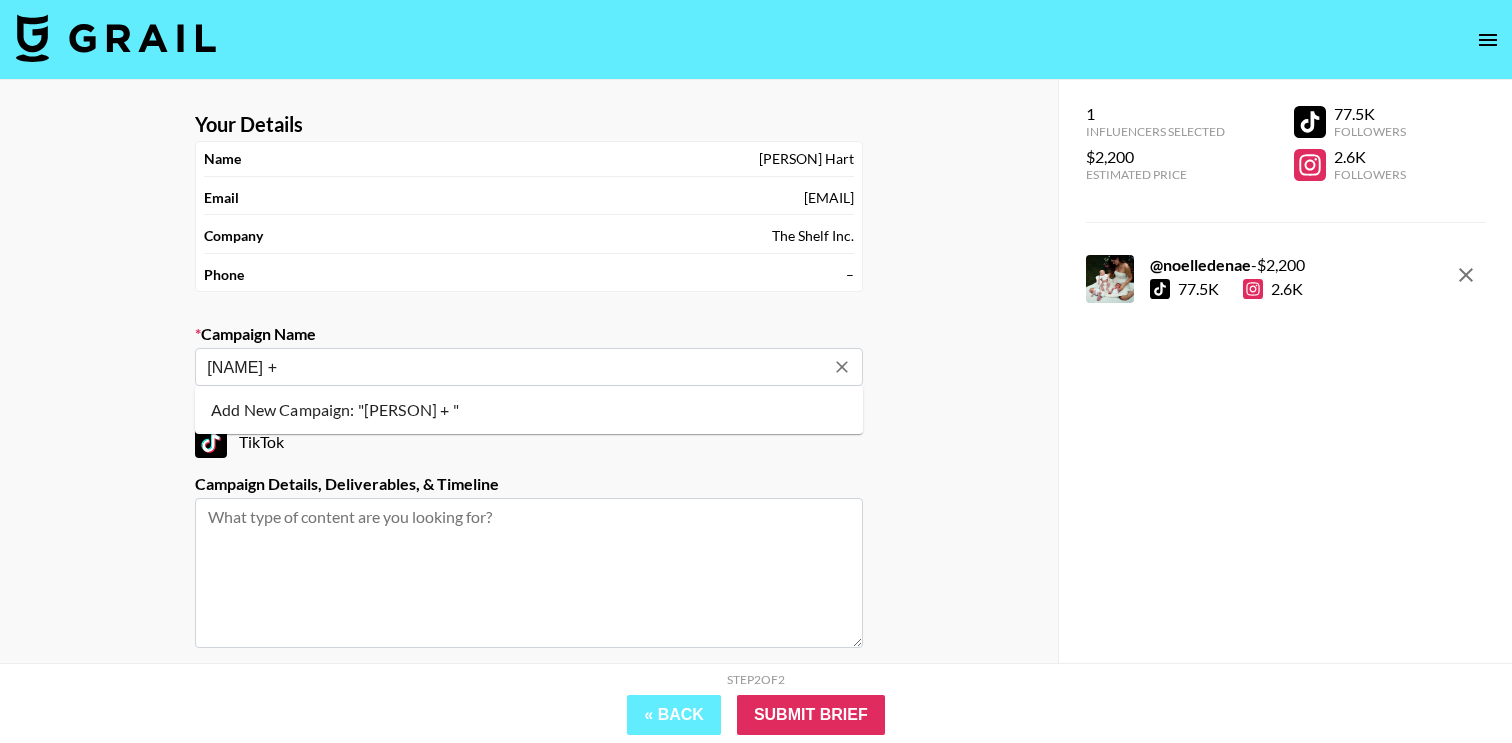 type on "[NAME] +" 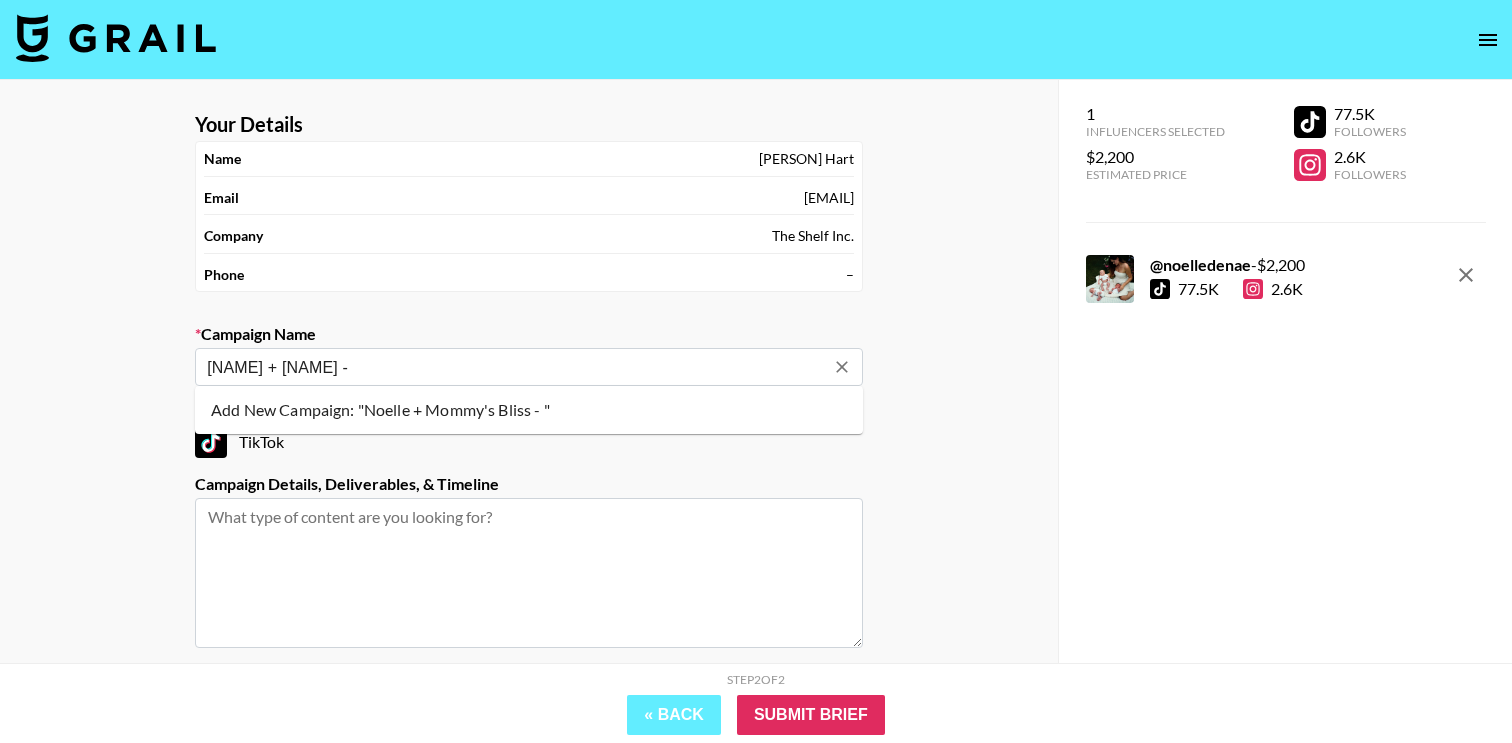 type on "[NAME] + [NAME] -" 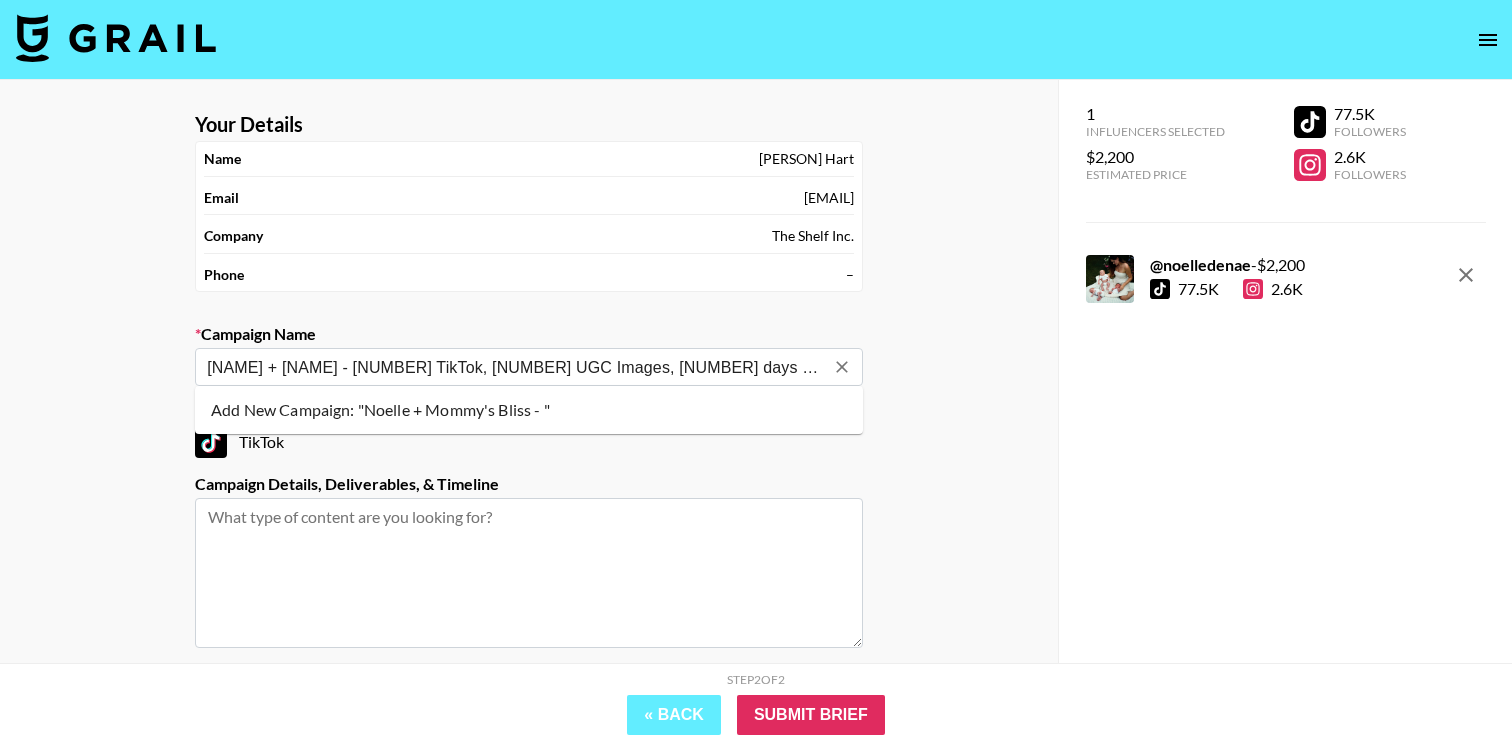 scroll, scrollTop: 0, scrollLeft: 22, axis: horizontal 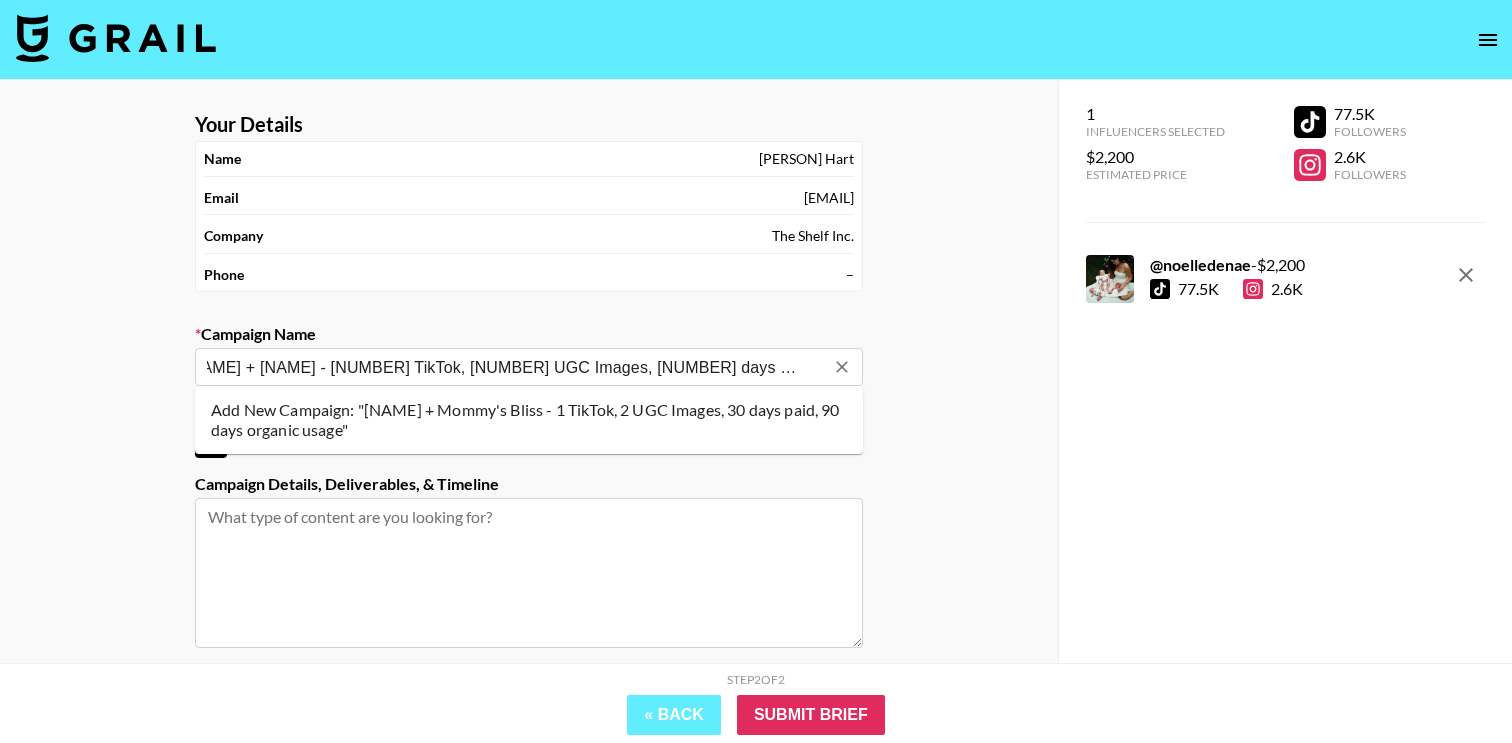 click on "Add New Campaign: "[NAME] + Mommy's Bliss - 1 TikTok, 2 UGC Images, 30 days paid, 90 days organic usage"" at bounding box center [529, 420] 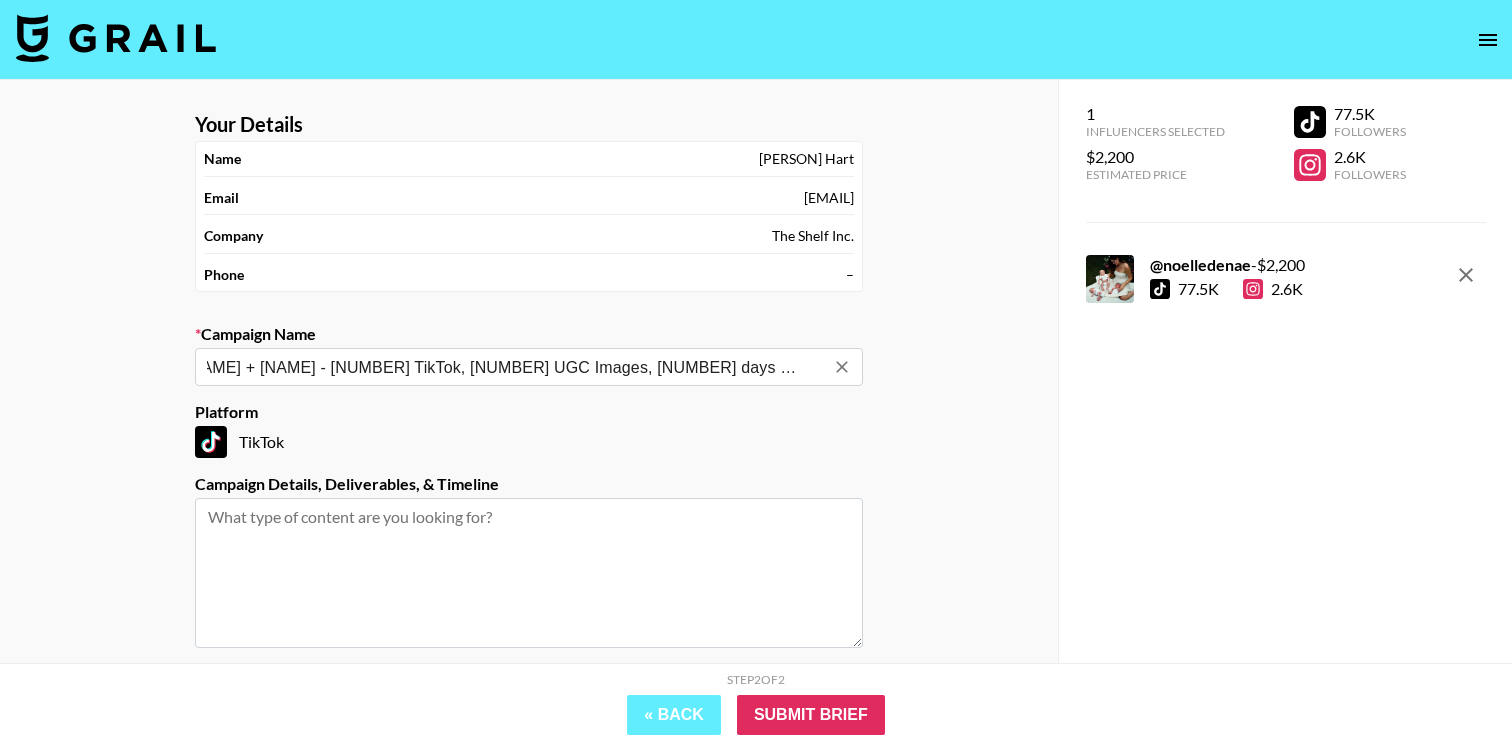 type on "[NAME] + [NAME] - [NUMBER] TikTok, [NUMBER] UGC Images, [NUMBER] days paid, [NUMBER] days organic usage" 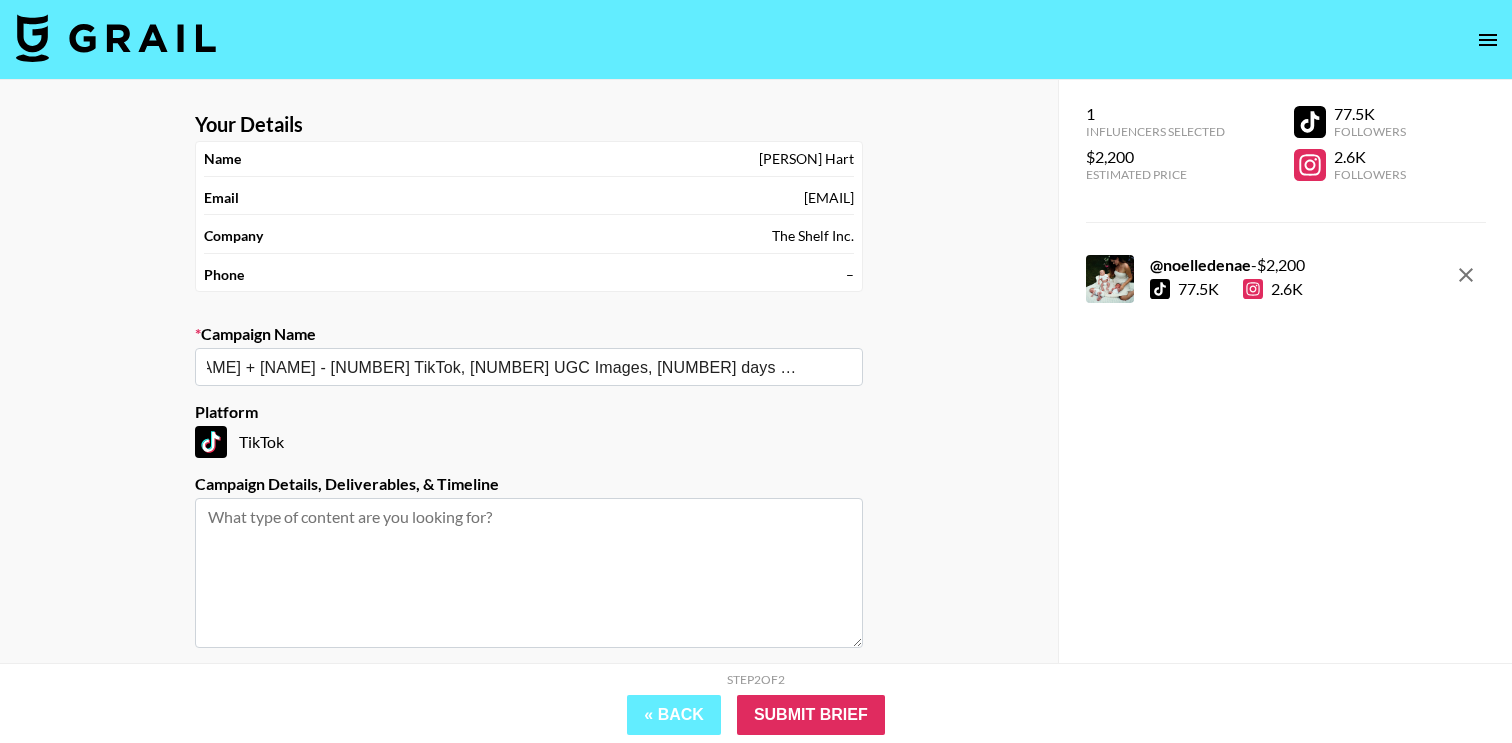 scroll, scrollTop: 0, scrollLeft: 0, axis: both 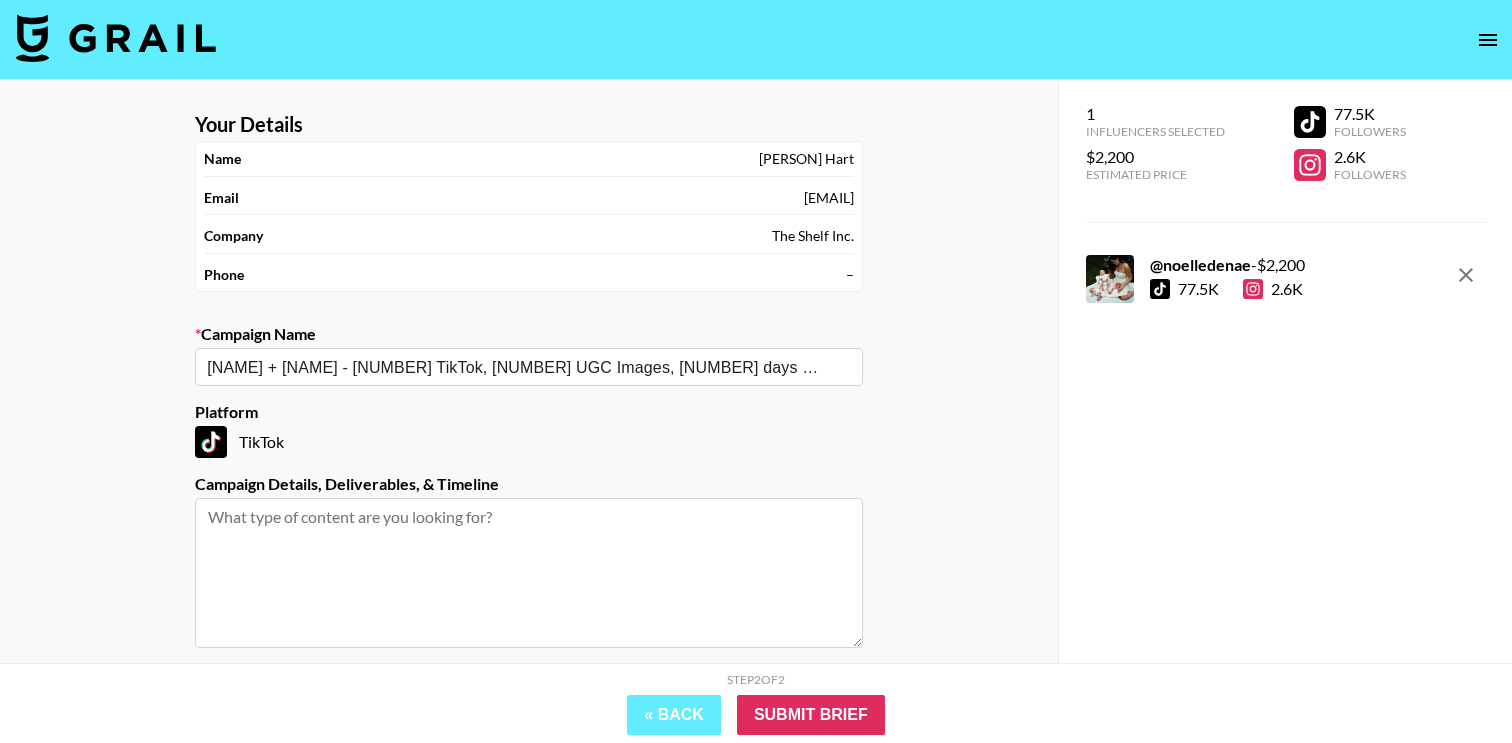 paste on "1 TikTok, 2 UGC Images, 30 days paid, 90 days organic usage" 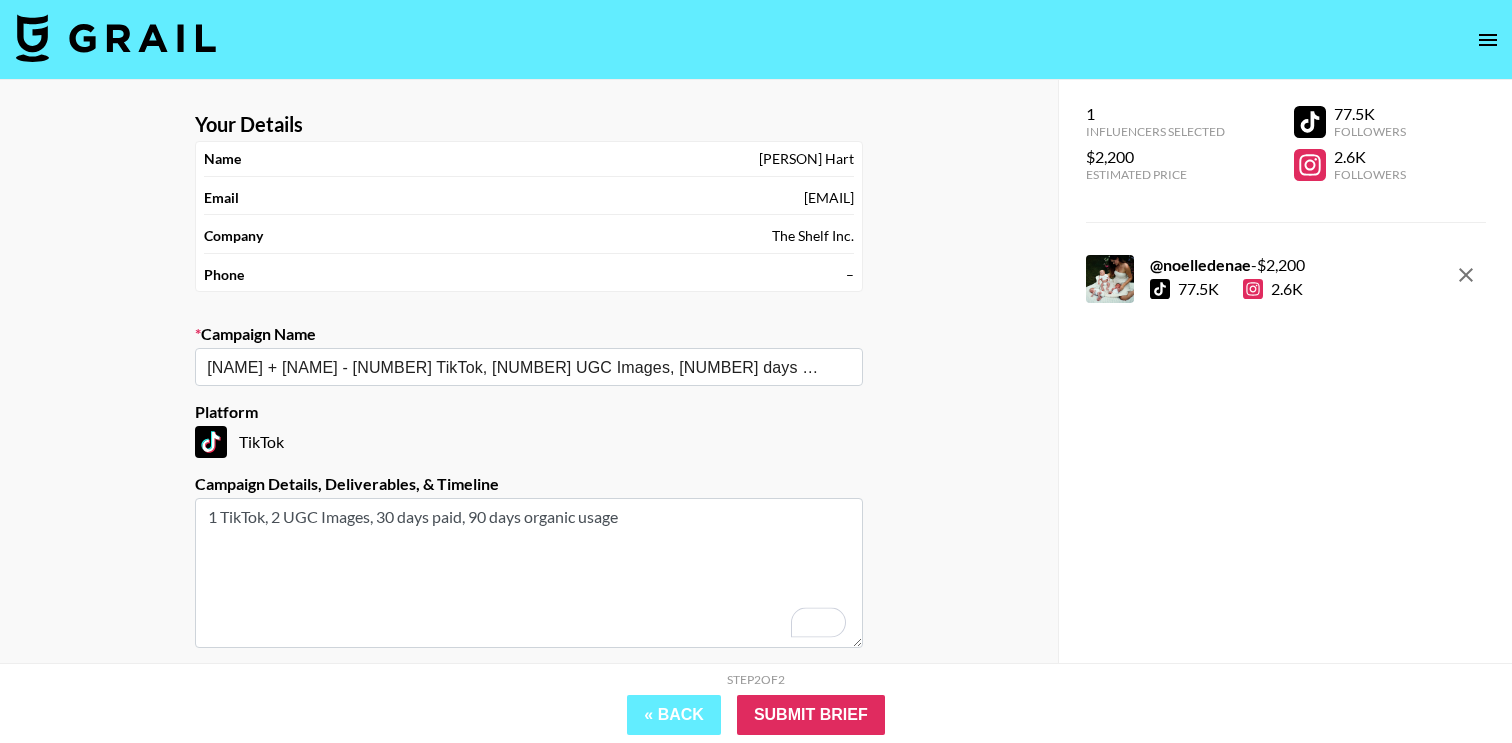 type on "1 TikTok, 2 UGC Images, 30 days paid, 90 days organic usage" 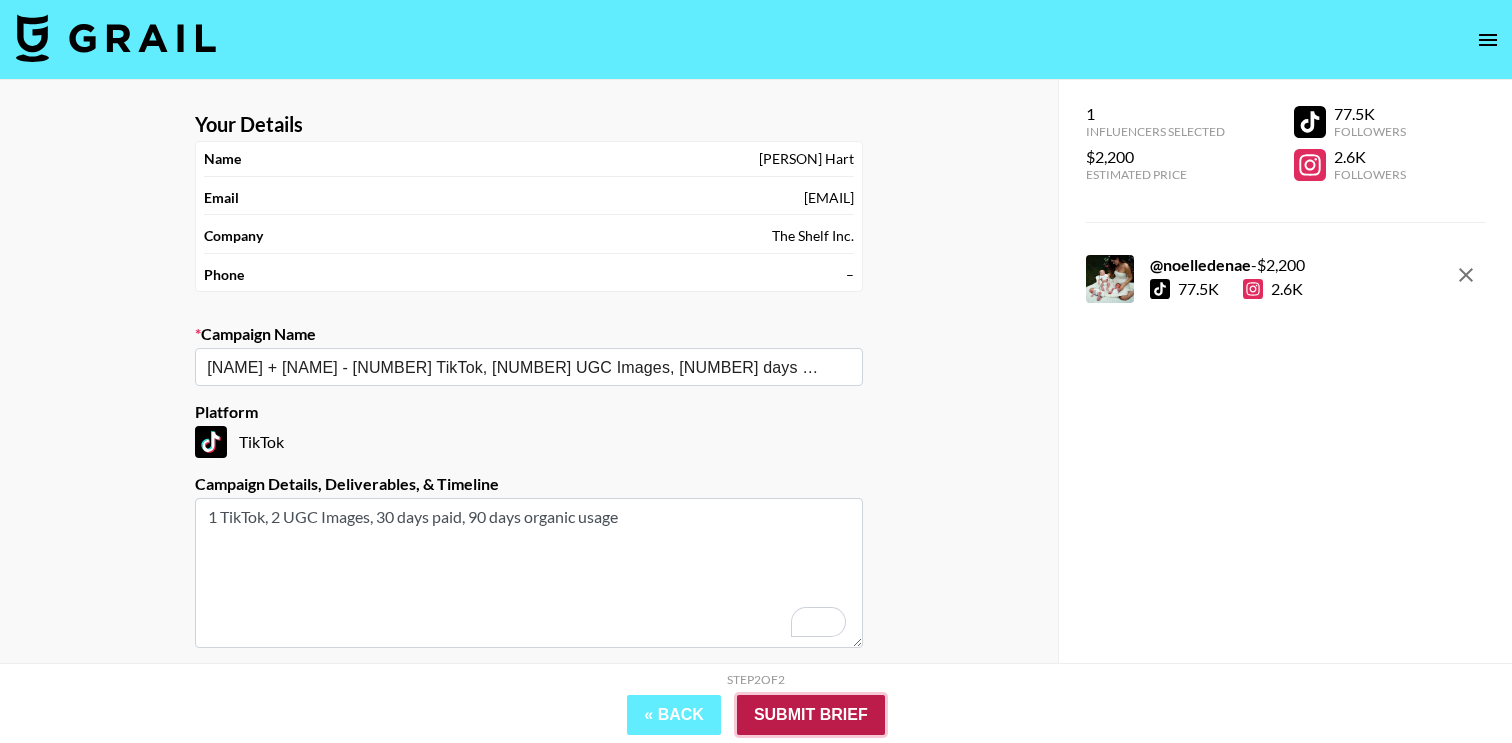 click on "Submit Brief" at bounding box center (811, 715) 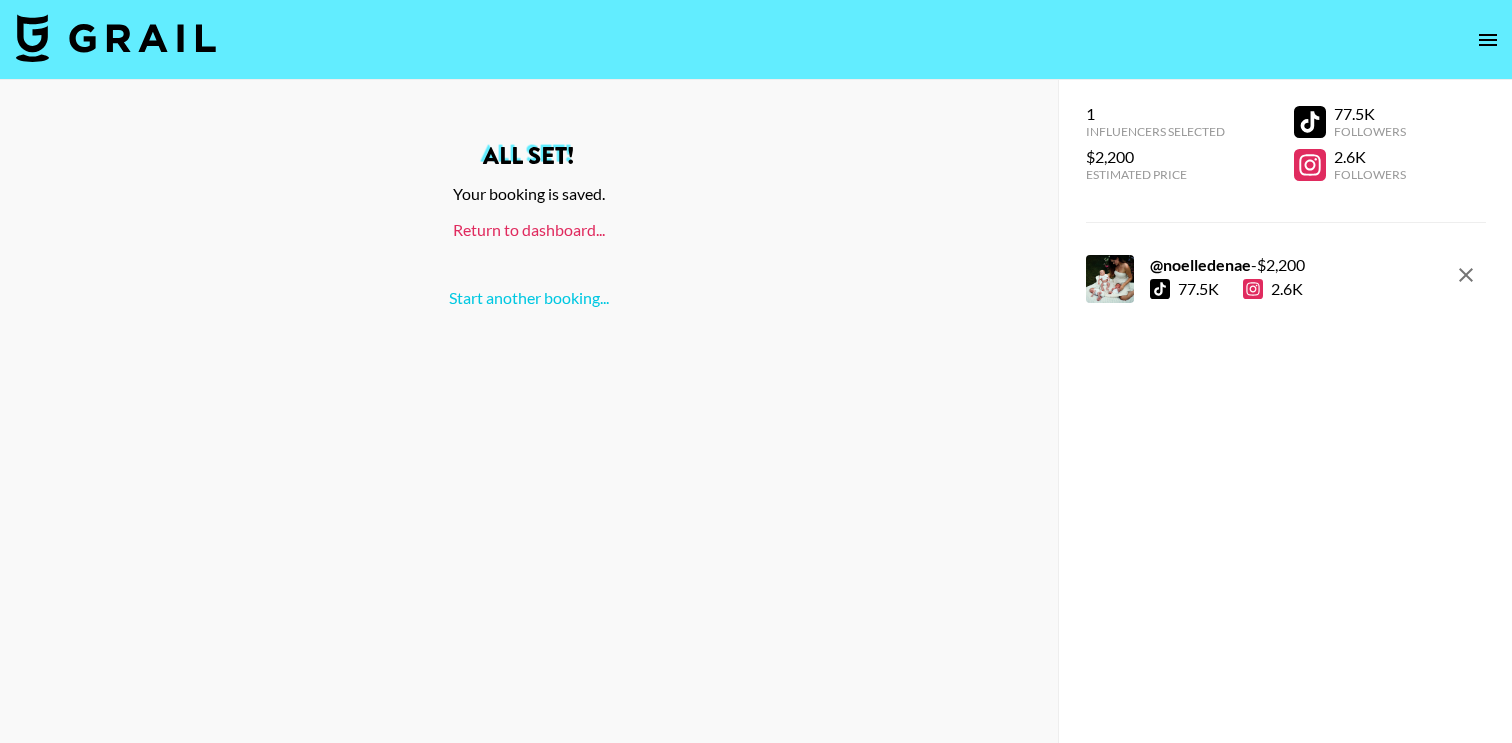 click on "Return to dashboard..." at bounding box center (529, 229) 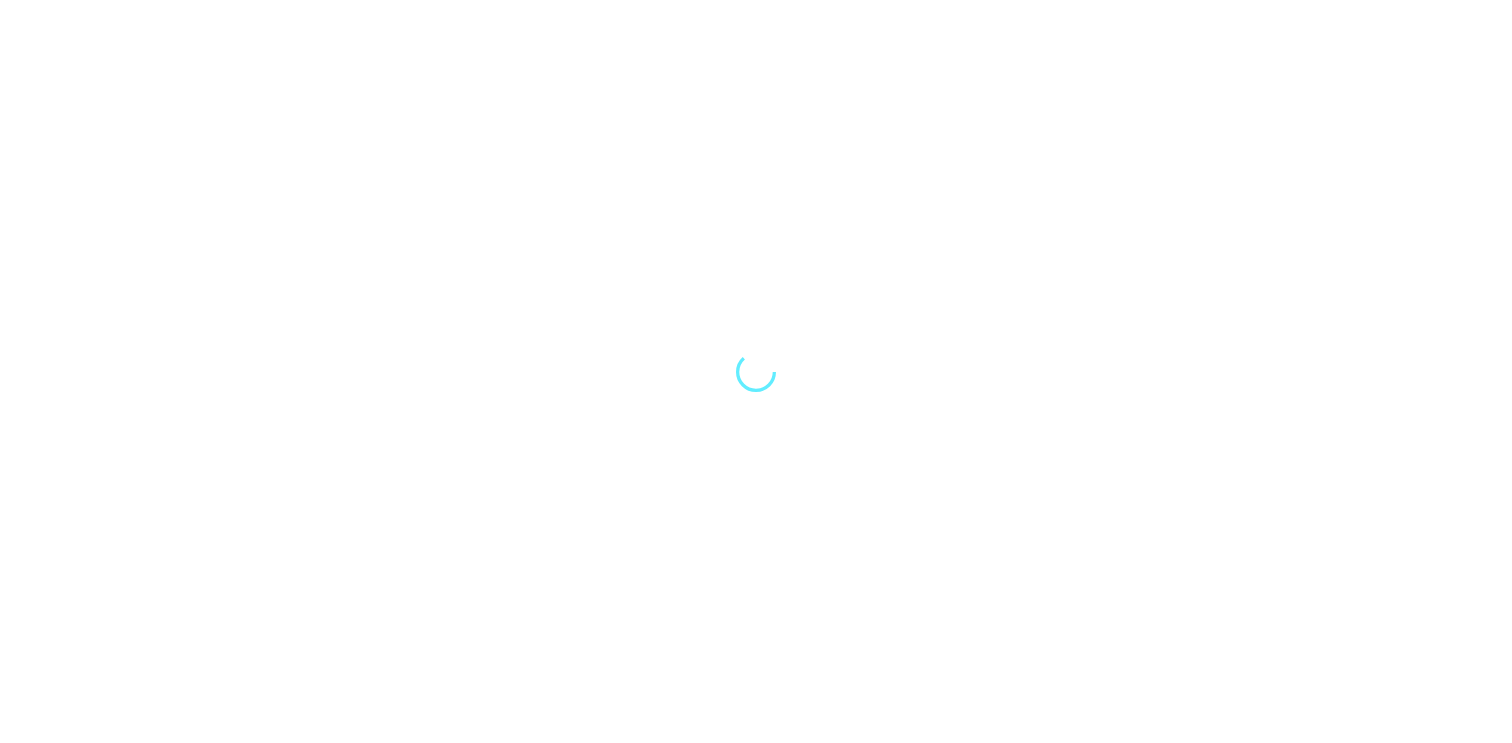 scroll, scrollTop: 0, scrollLeft: 0, axis: both 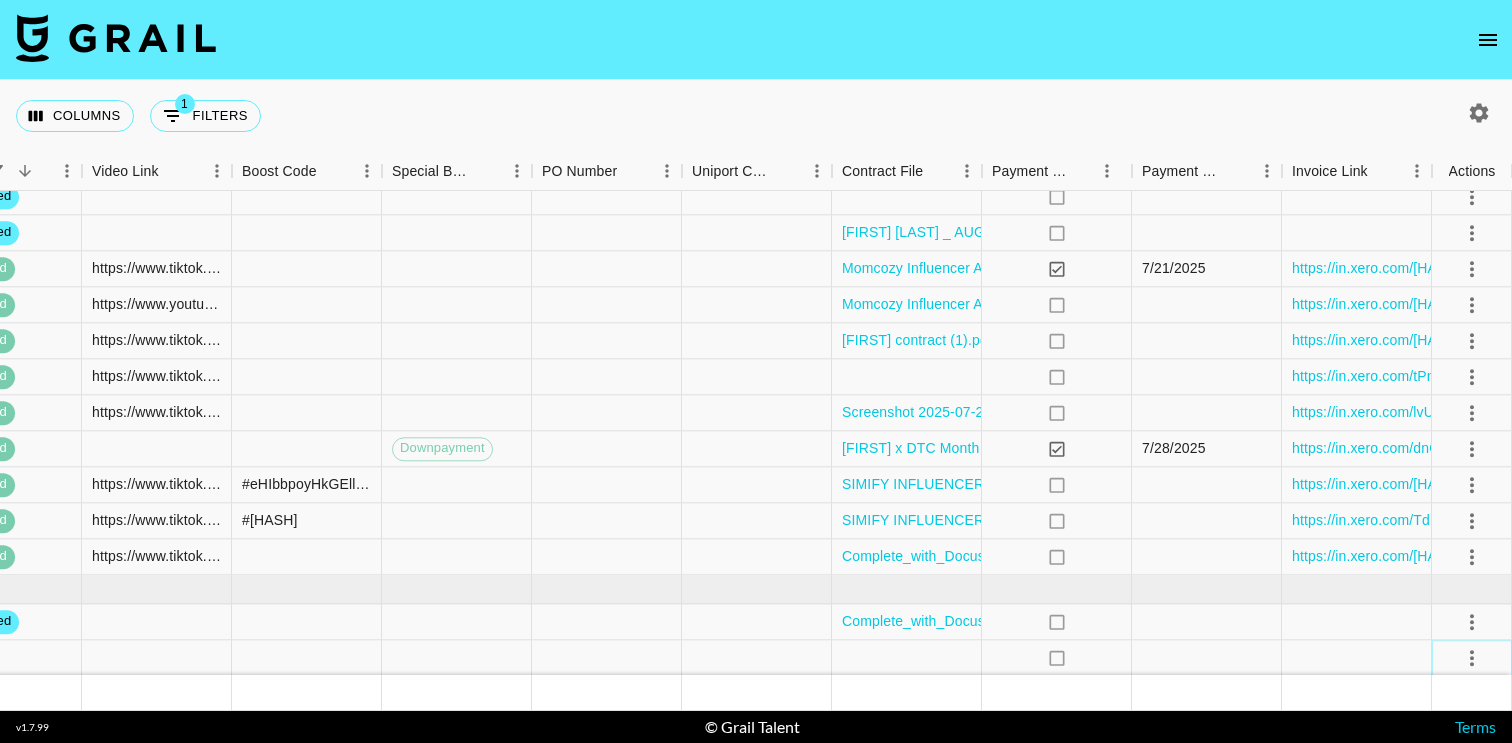 click 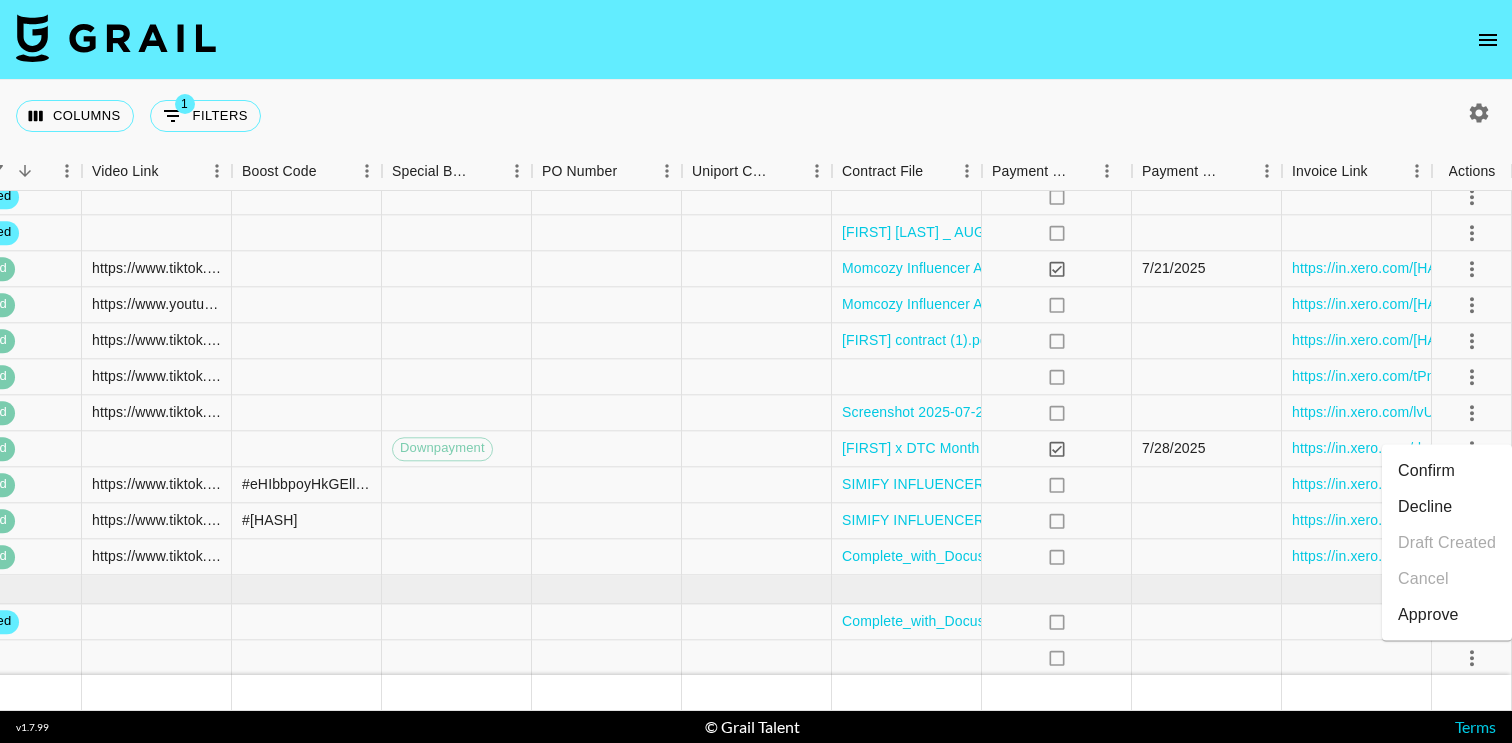 click on "Confirm" at bounding box center (1447, 471) 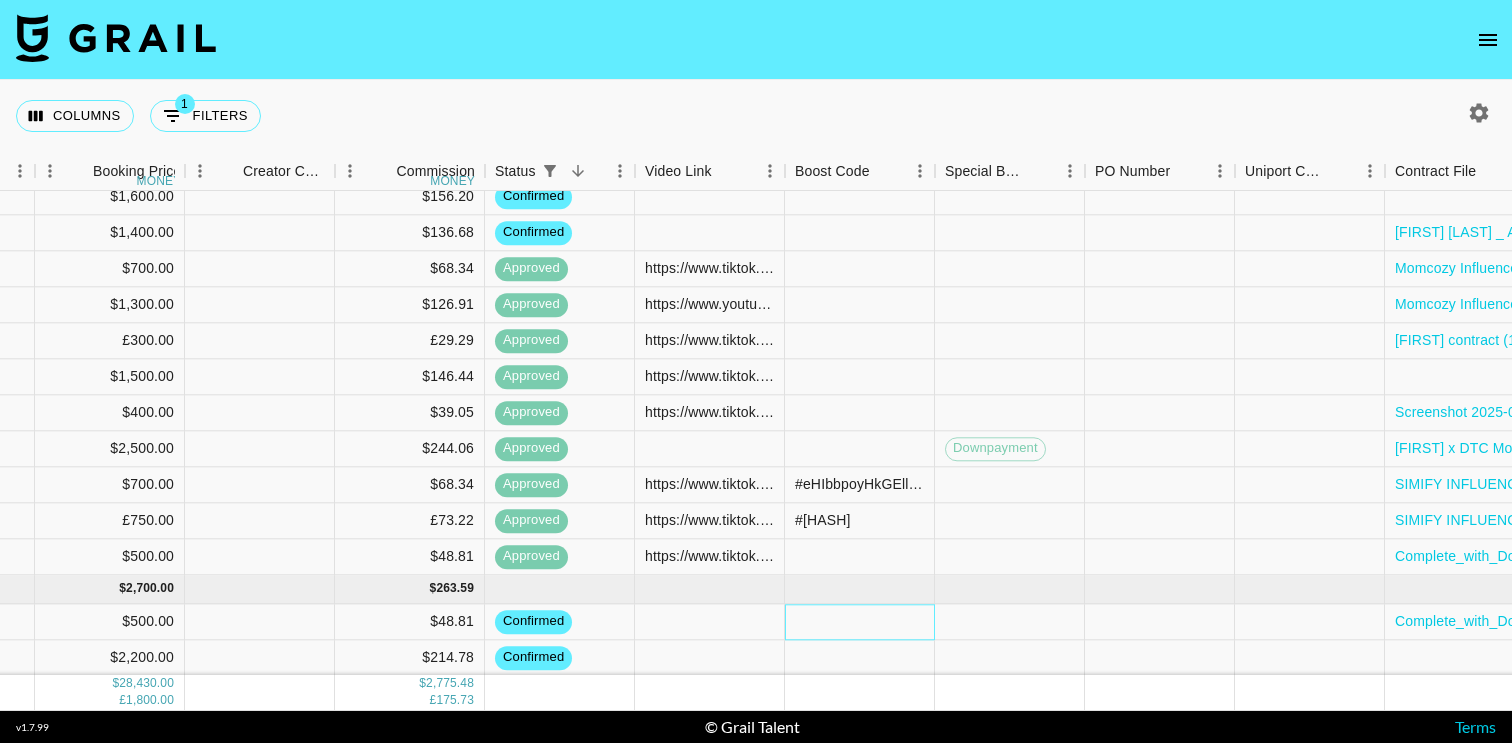 click at bounding box center (860, 622) 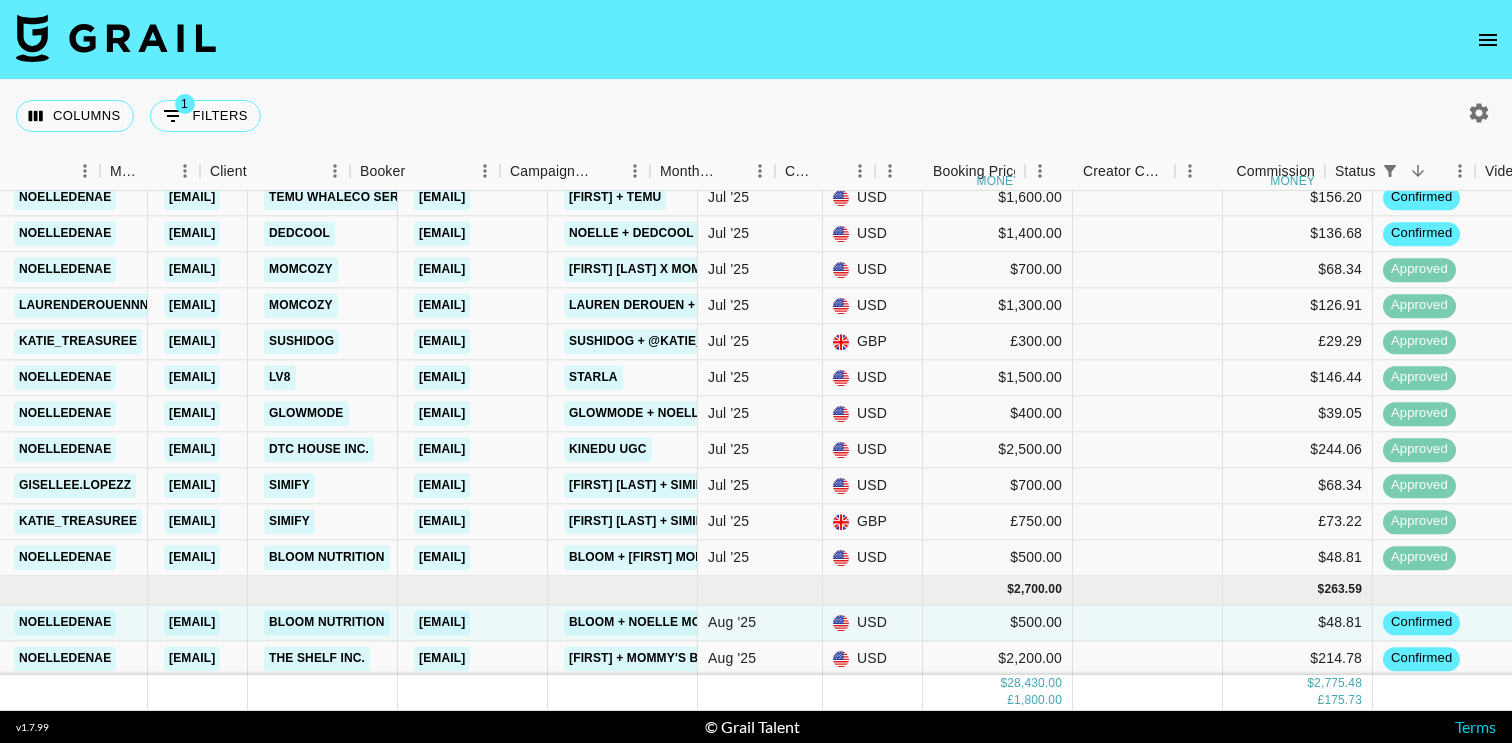 scroll, scrollTop: 399, scrollLeft: 477, axis: both 